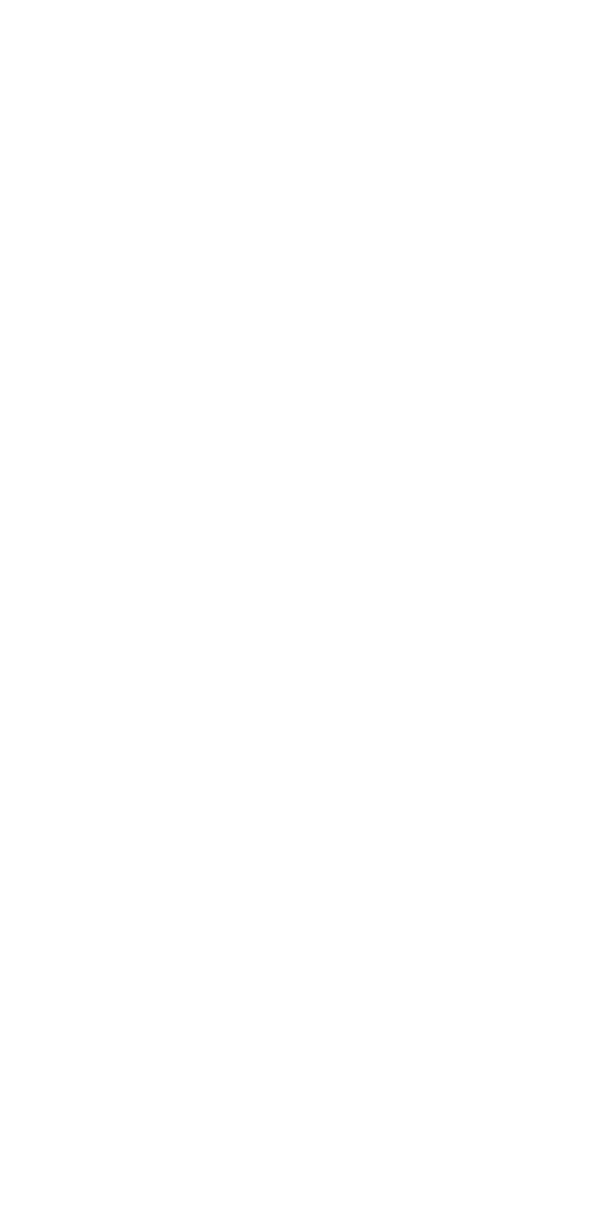 scroll, scrollTop: 0, scrollLeft: 0, axis: both 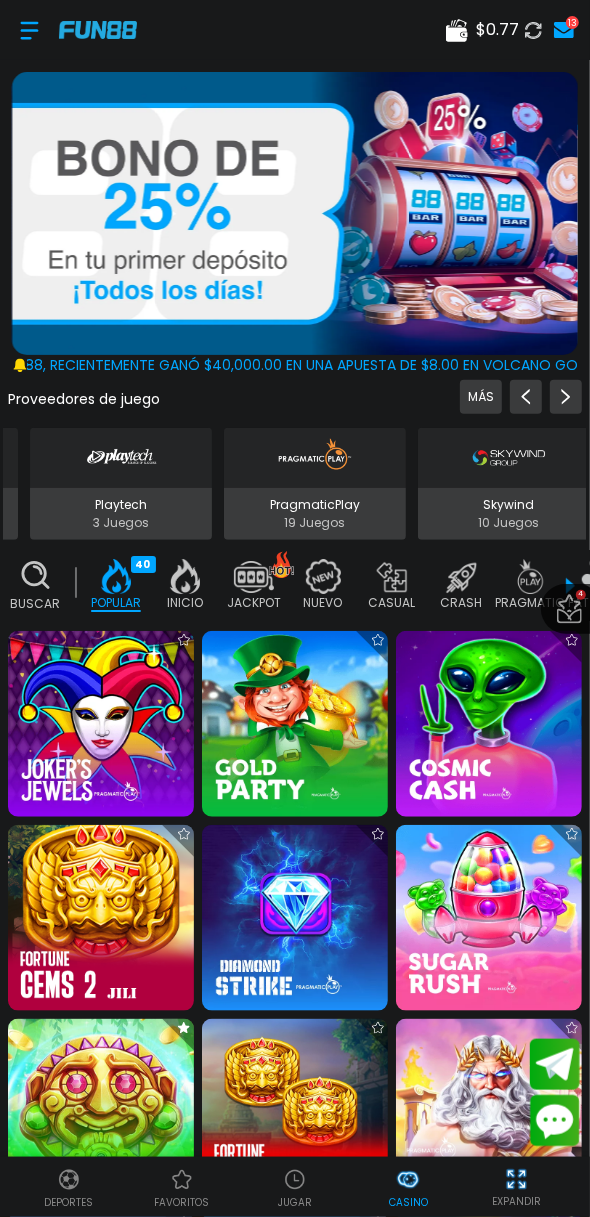 click 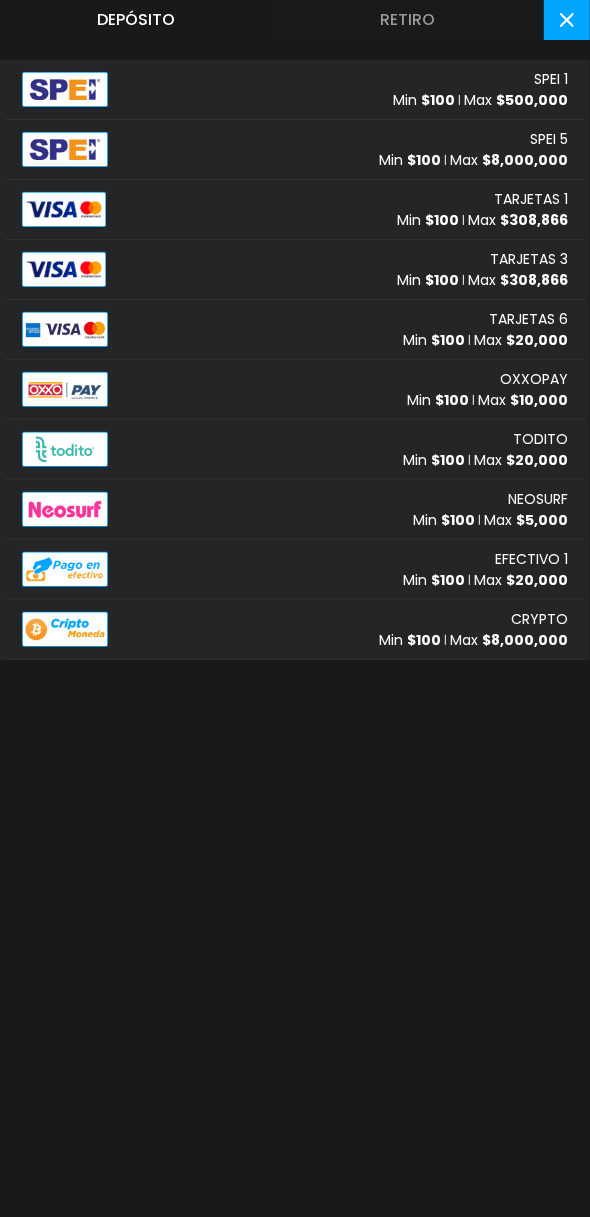 click on "TARJETAS 1 Min   $ [PRICE] Max   $ [PRICE]" at bounding box center [295, 210] 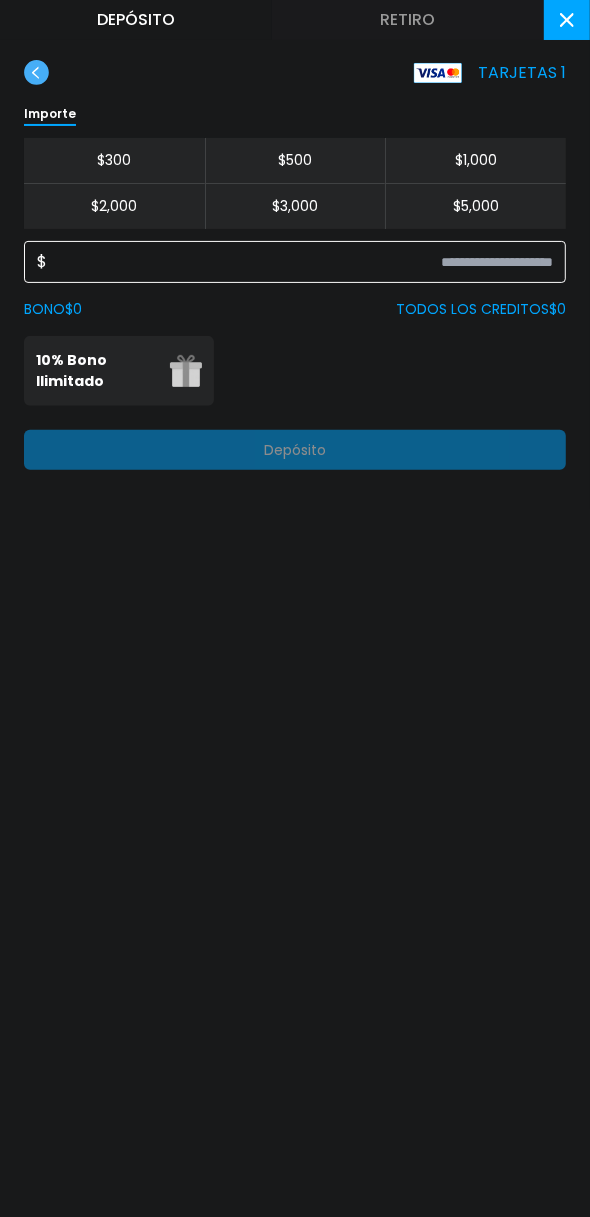 click at bounding box center (300, 262) 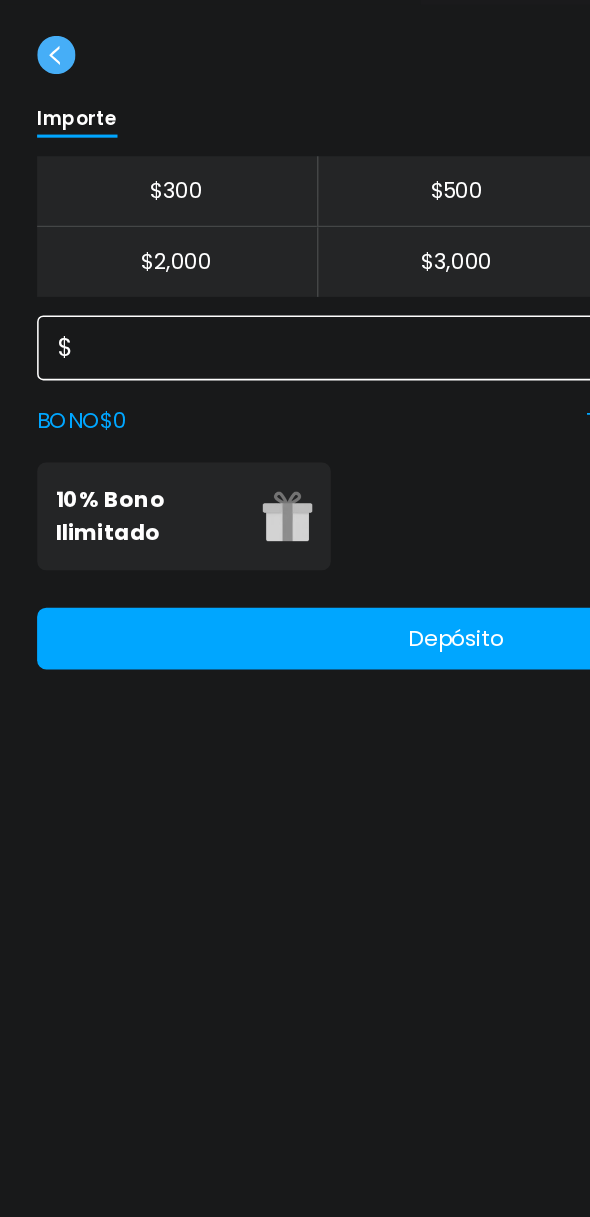 type on "***" 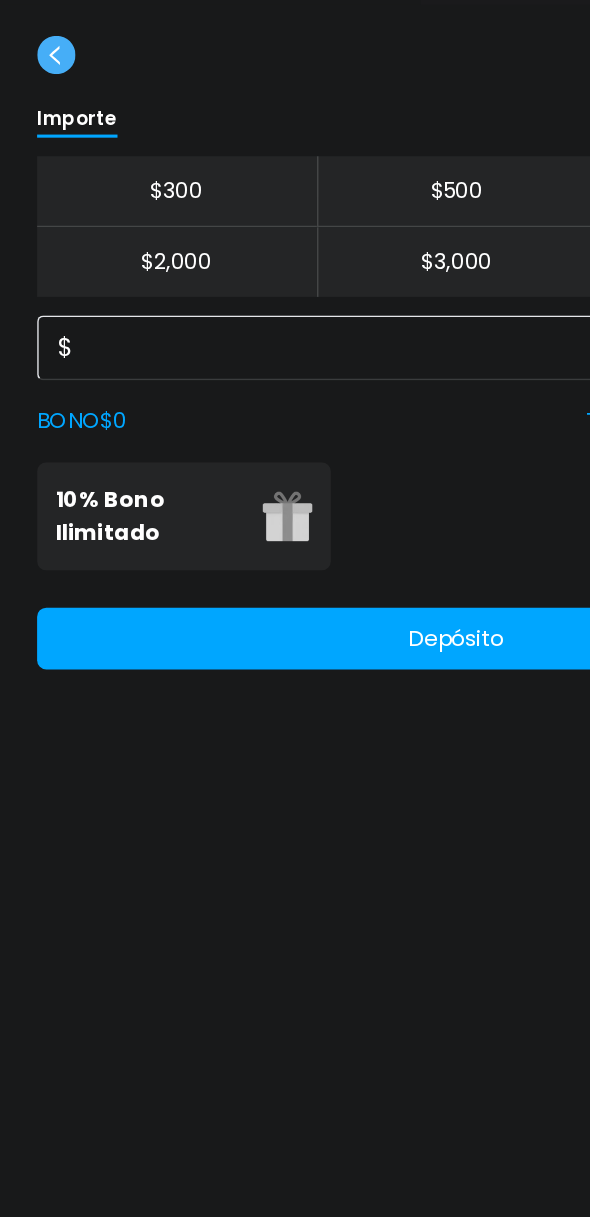 click on "10% Bono Ilimitado" at bounding box center (97, 371) 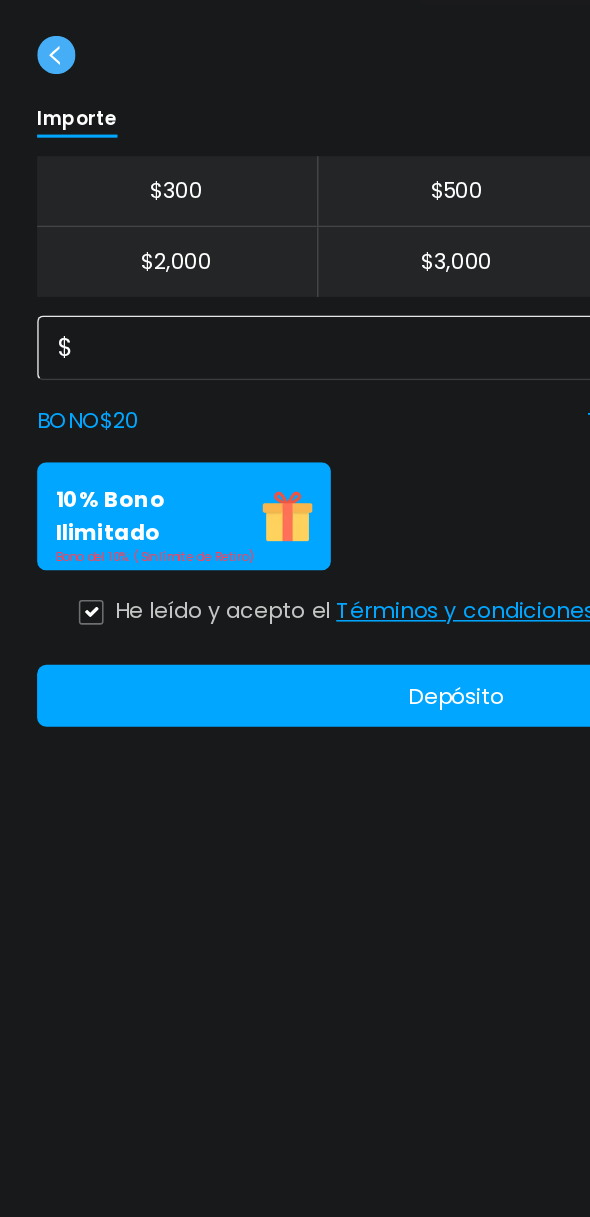 click at bounding box center (59, 433) 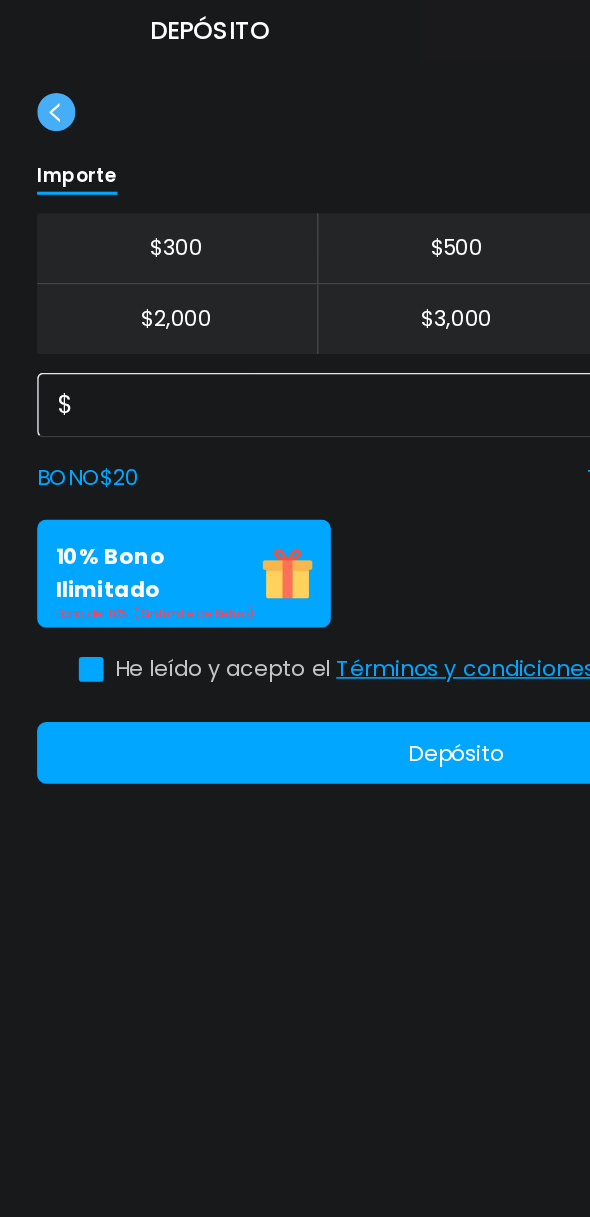 click on "Depósito" at bounding box center [295, 487] 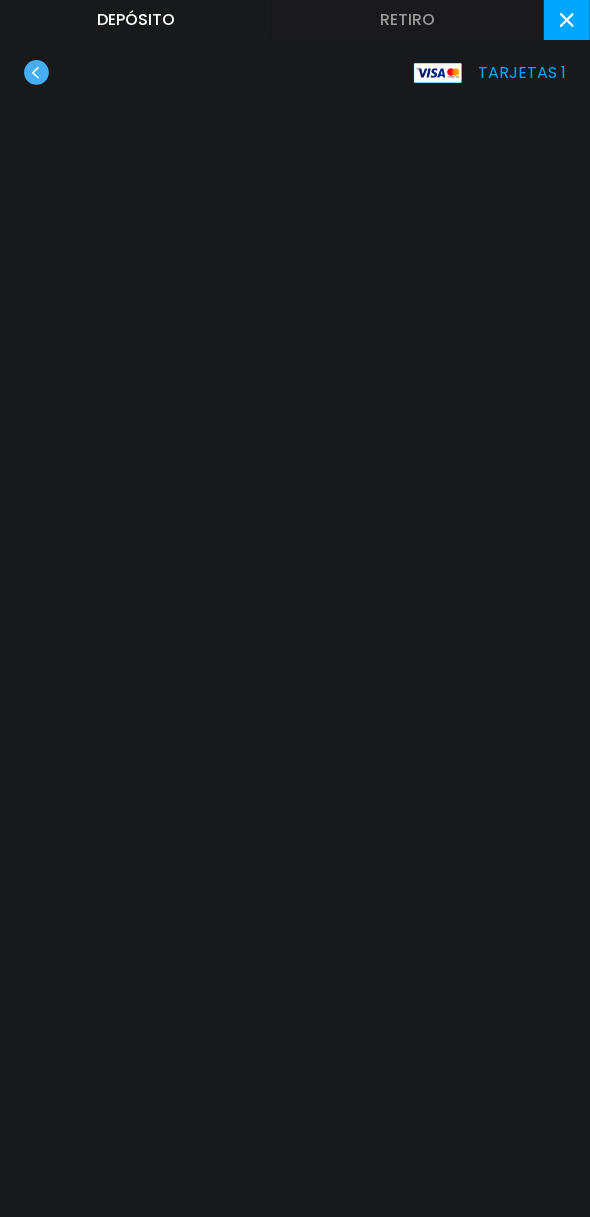 click at bounding box center [567, 20] 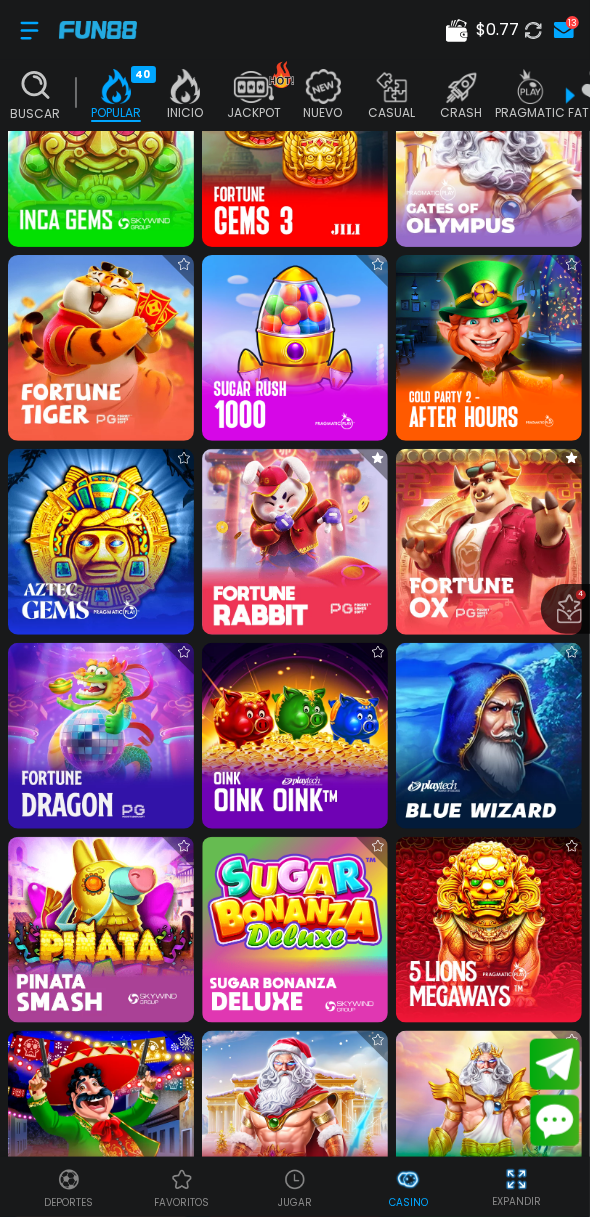 scroll, scrollTop: 964, scrollLeft: 0, axis: vertical 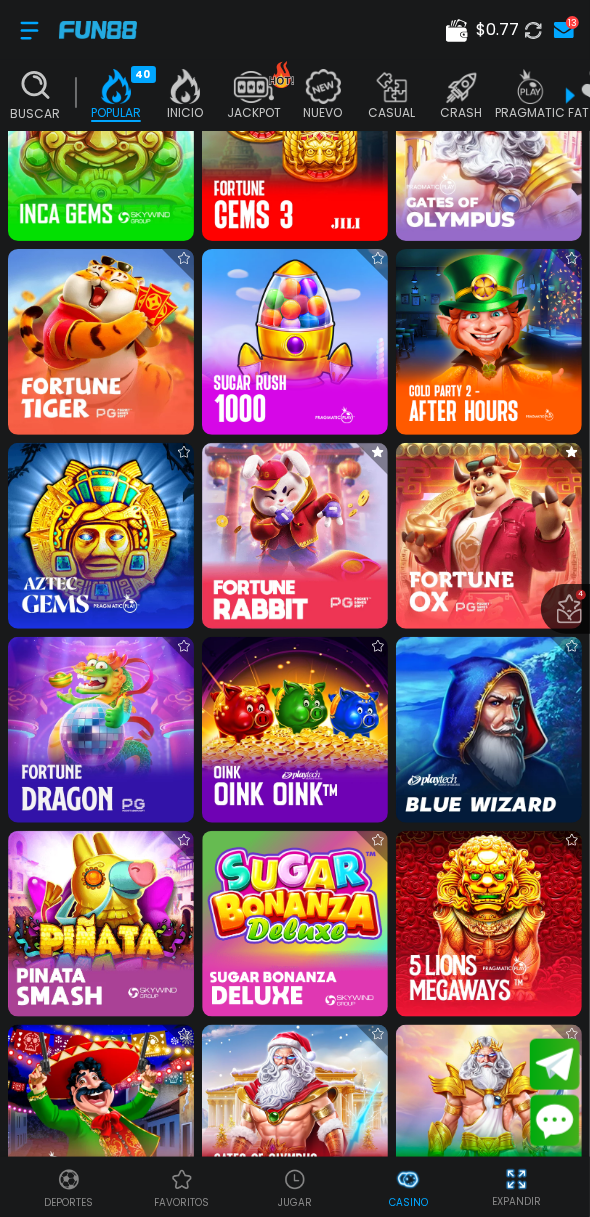 click at bounding box center (295, 536) 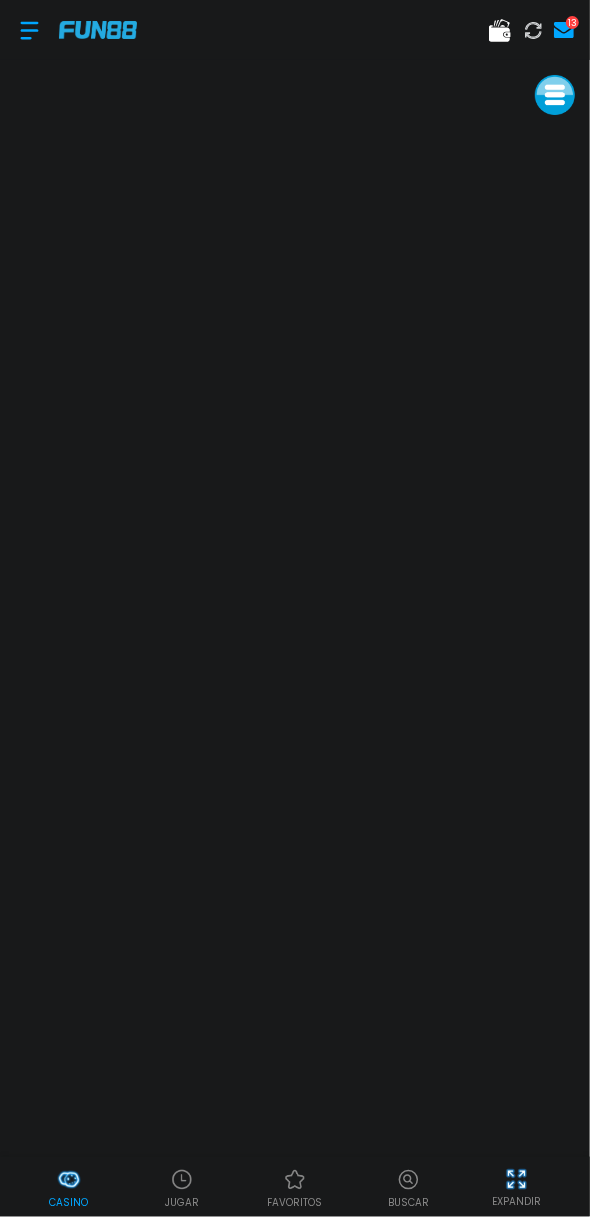 click on "Casino" at bounding box center [68, 1202] 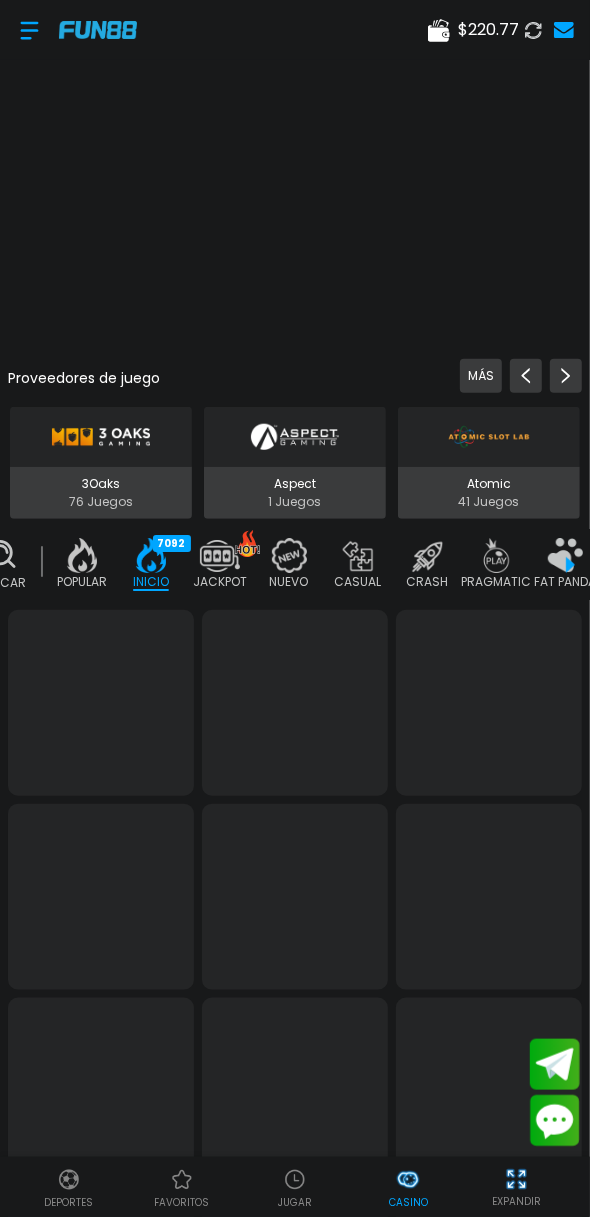scroll, scrollTop: 0, scrollLeft: 50, axis: horizontal 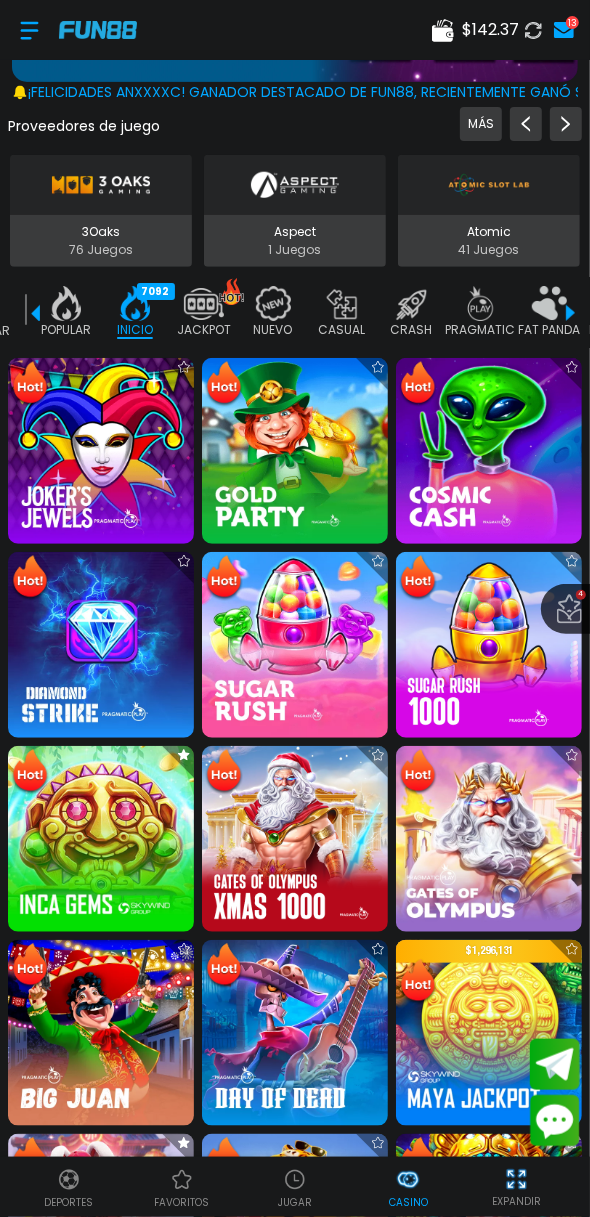 click at bounding box center [101, 839] 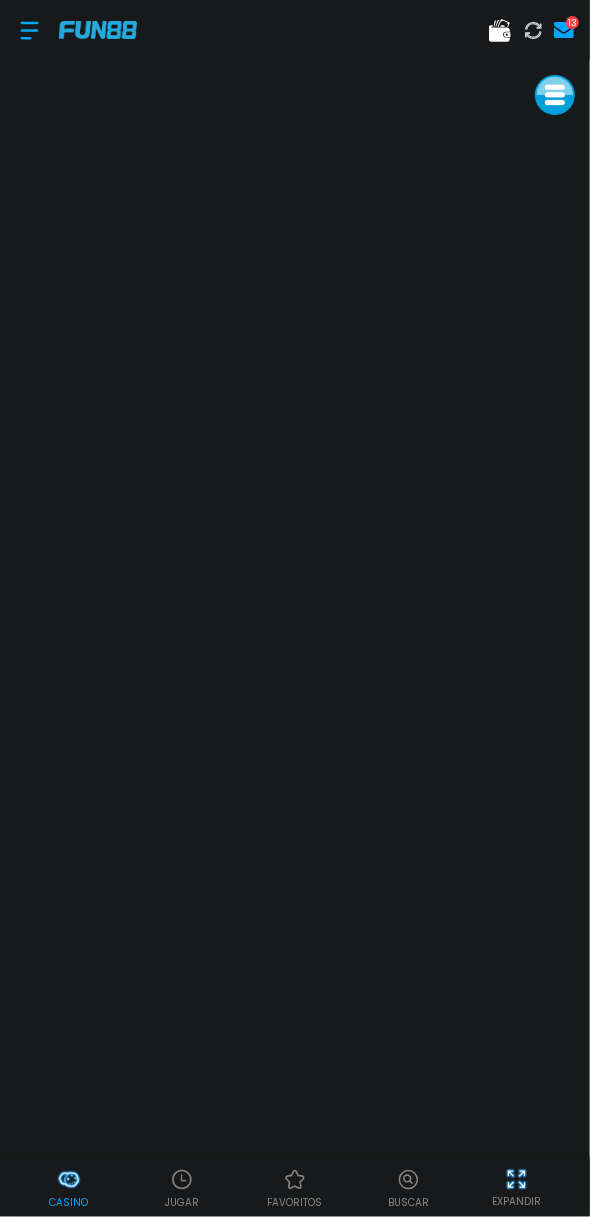 click on "Casino" at bounding box center [68, 1202] 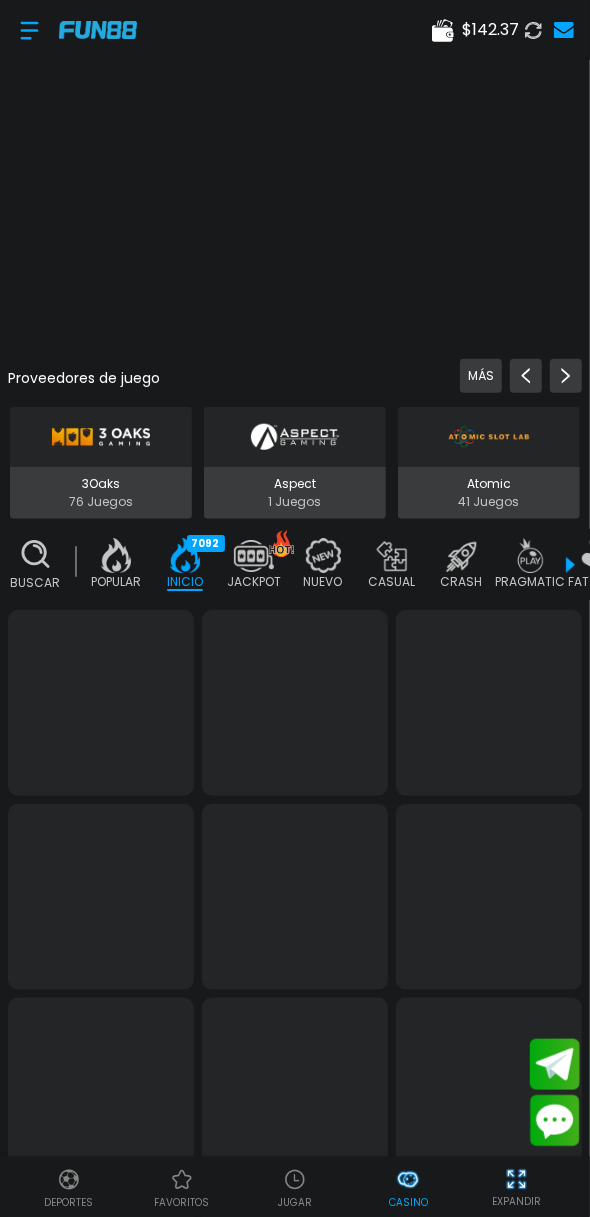 scroll, scrollTop: 0, scrollLeft: 50, axis: horizontal 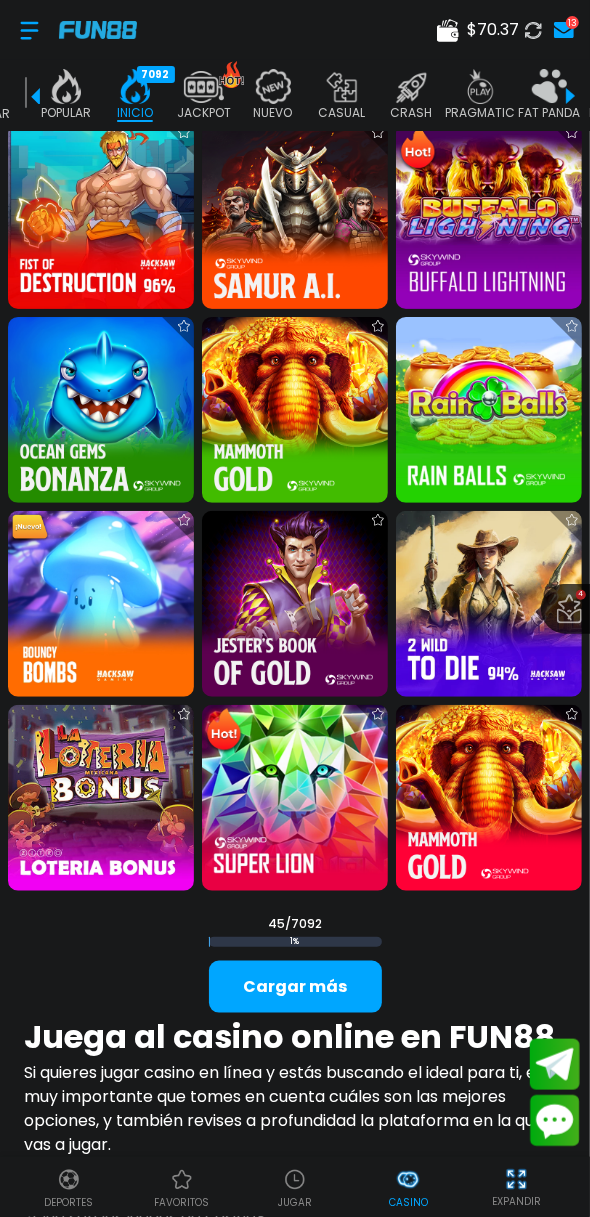 click at bounding box center (66, 86) 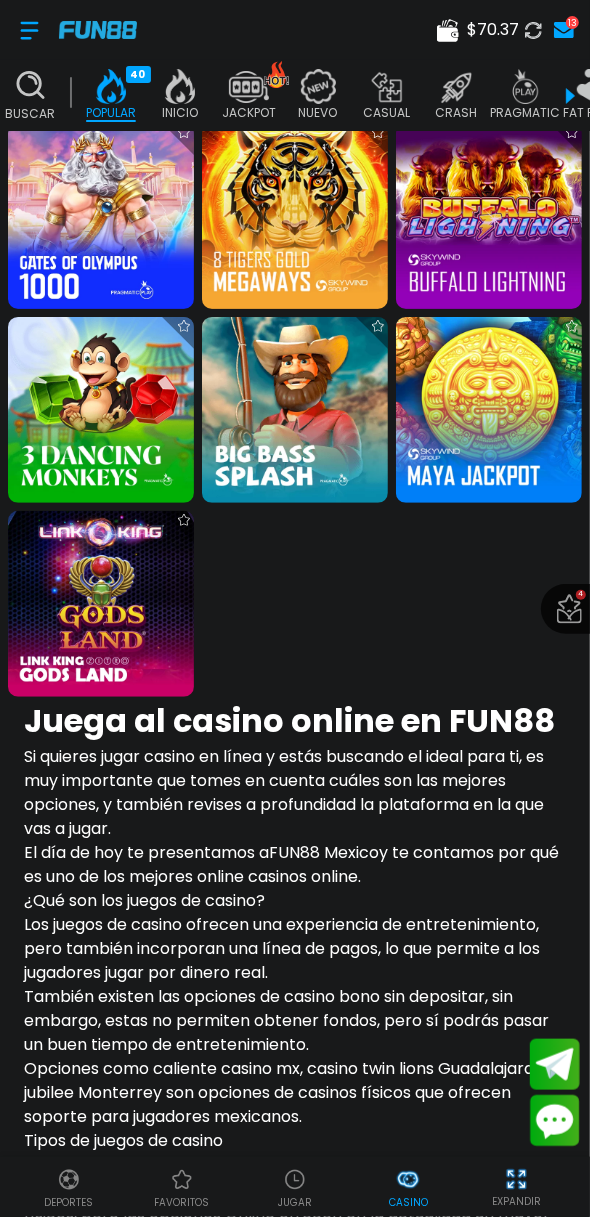 scroll, scrollTop: 0, scrollLeft: 0, axis: both 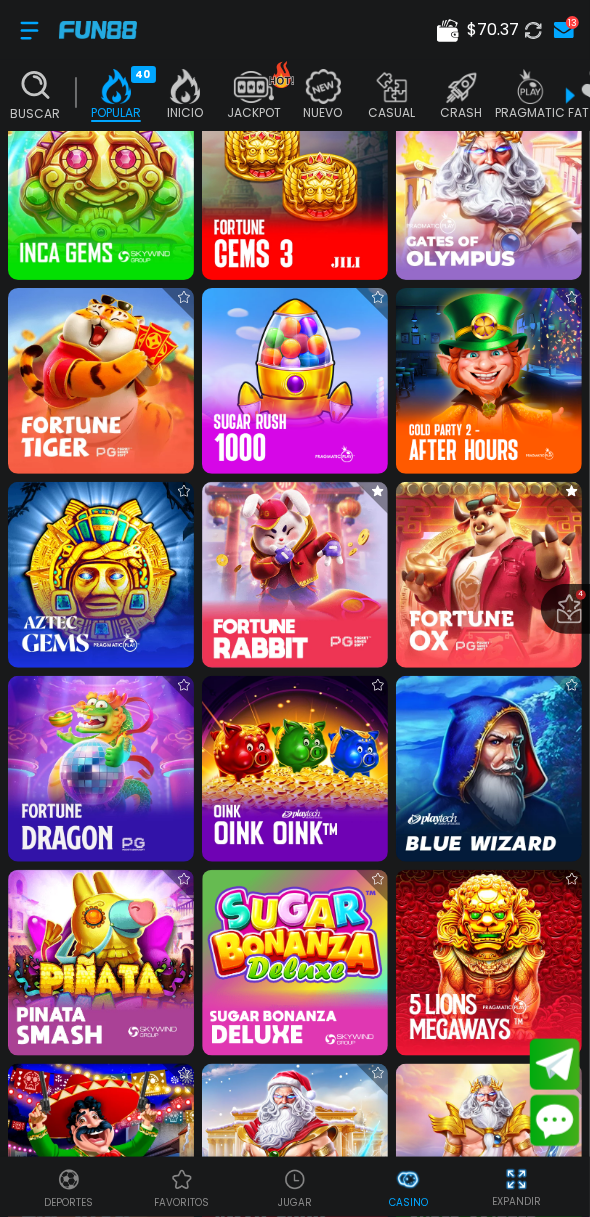 click at bounding box center (489, 575) 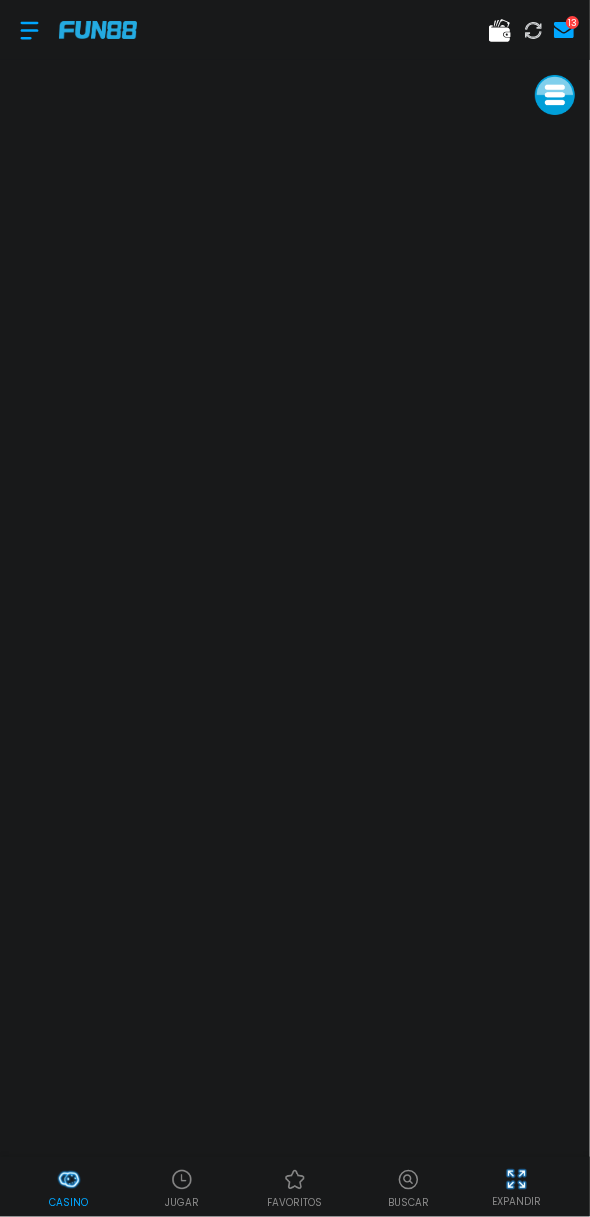 click on "Casino" at bounding box center (68, 1187) 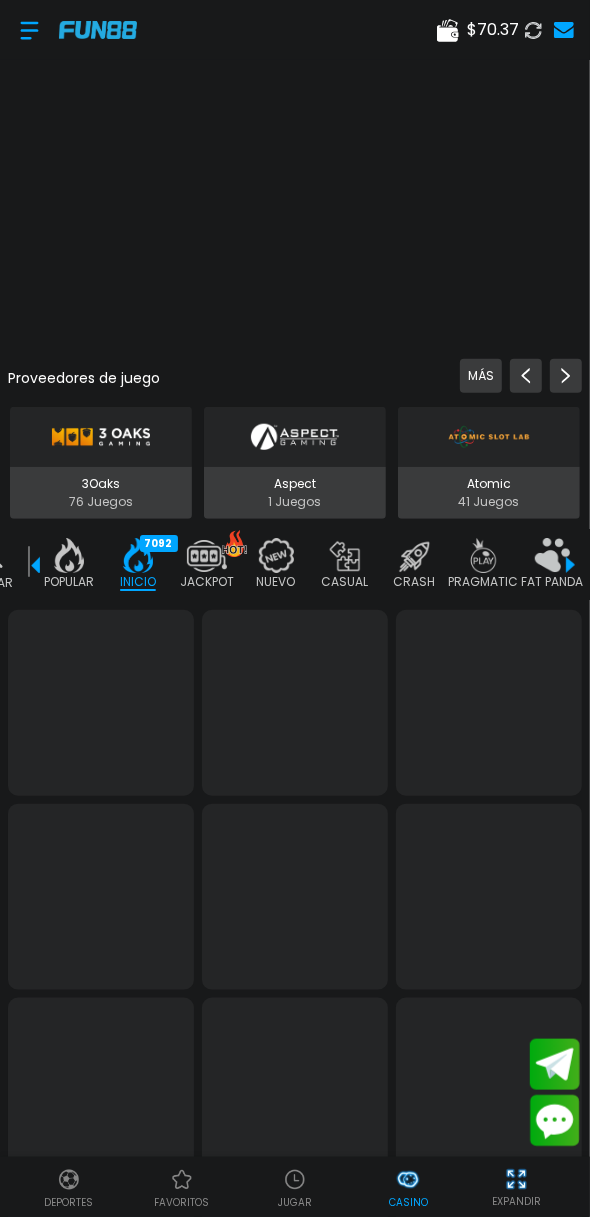 scroll, scrollTop: 0, scrollLeft: 50, axis: horizontal 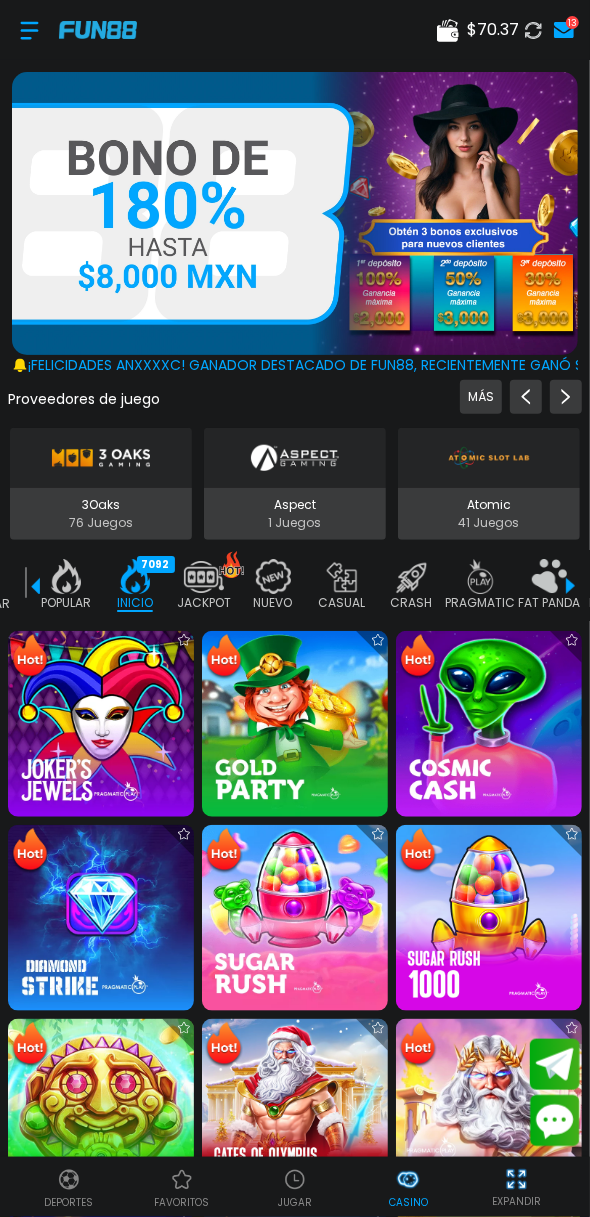 click at bounding box center (101, 1112) 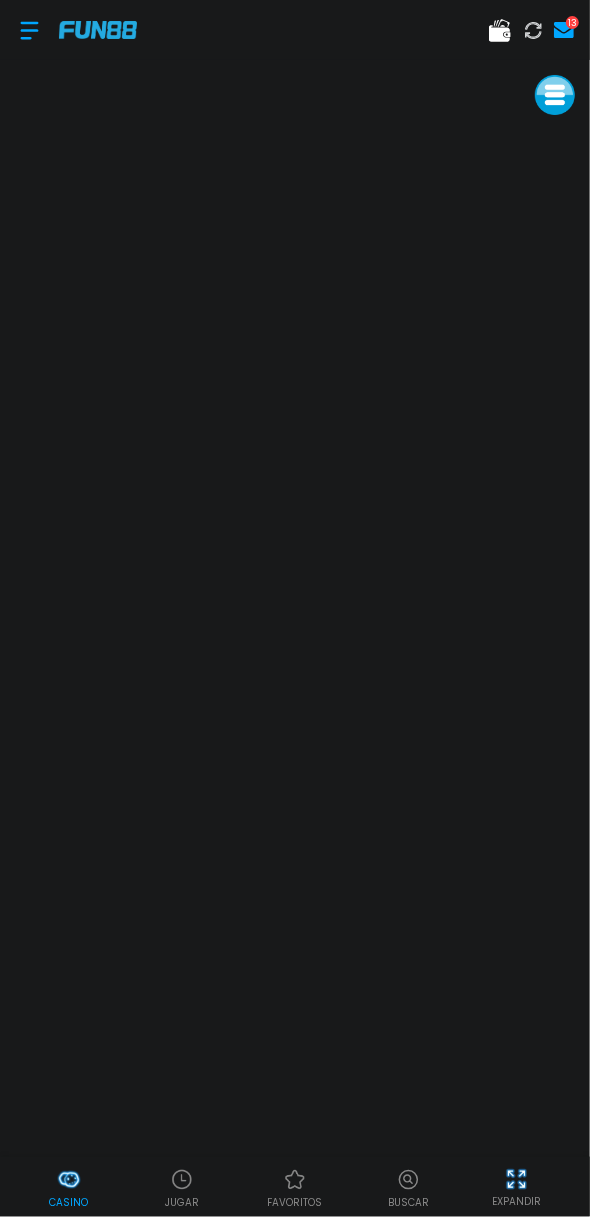 click at bounding box center [29, 30] 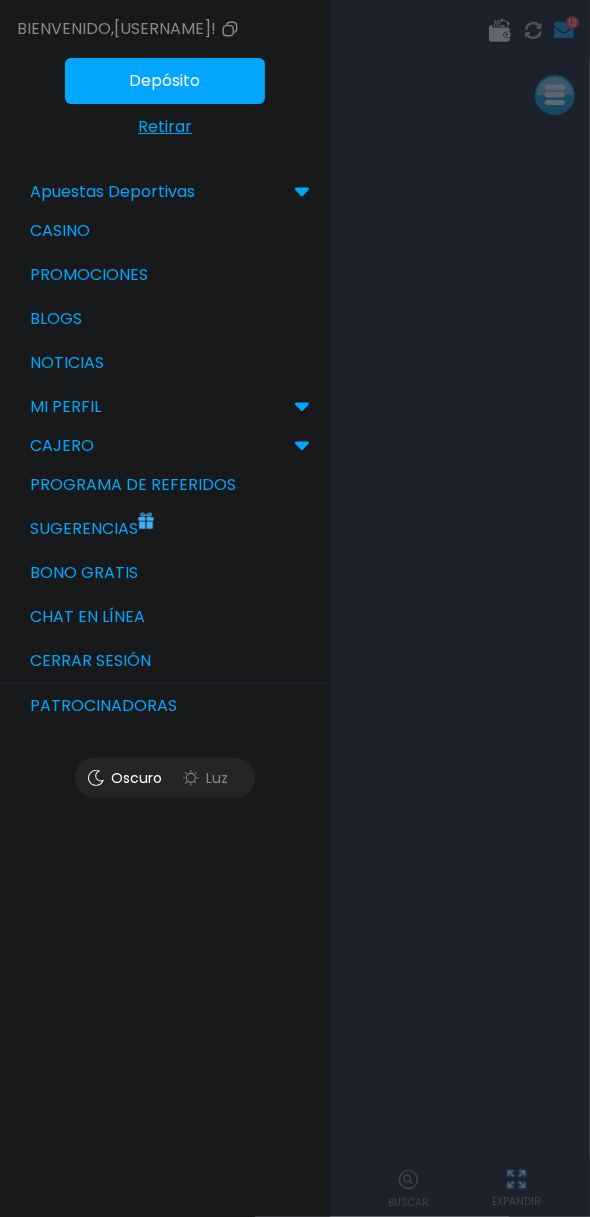 click on "Bono Gratis" at bounding box center (165, 573) 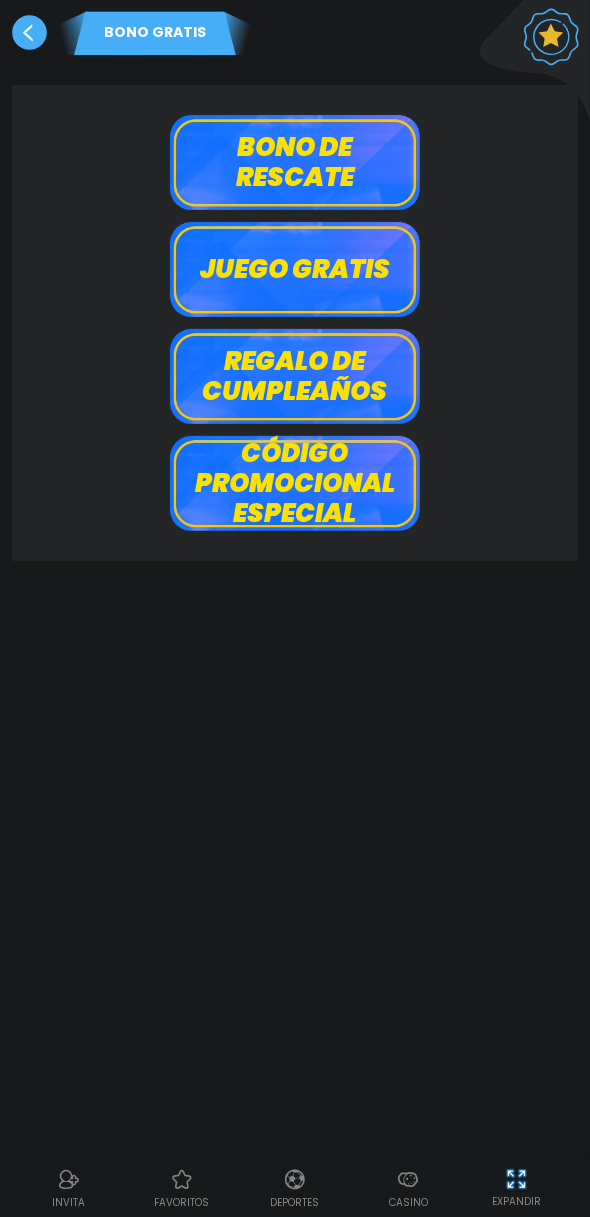 click on "Bono de rescate" at bounding box center (295, 162) 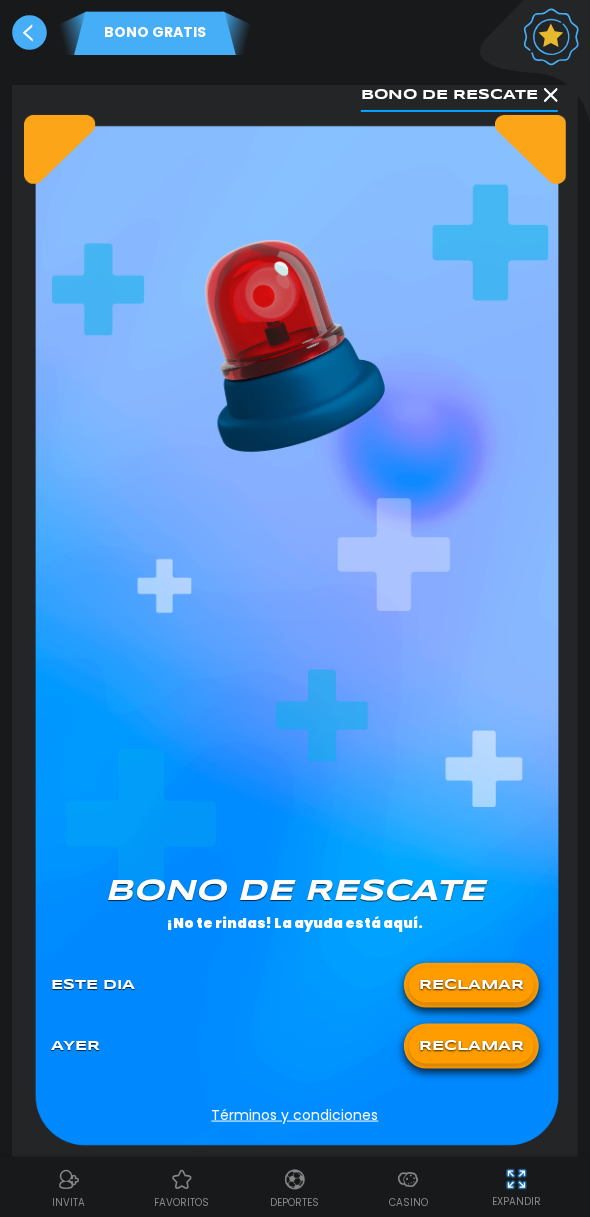 click on "RECLAMAR" at bounding box center [471, 985] 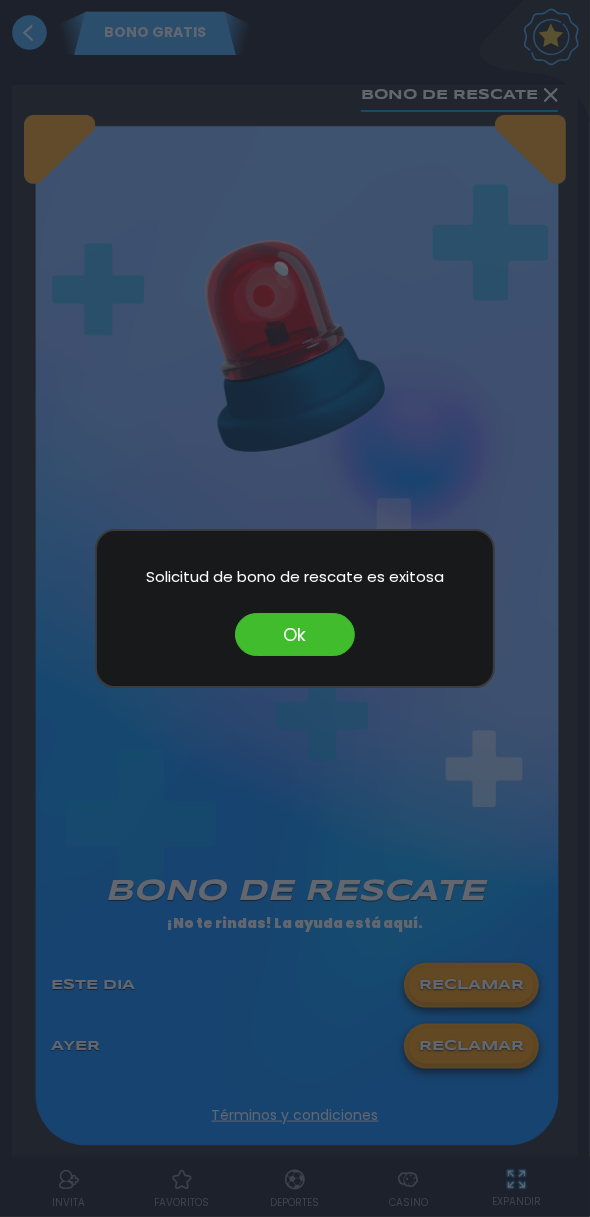 click on "Ok" at bounding box center [295, 634] 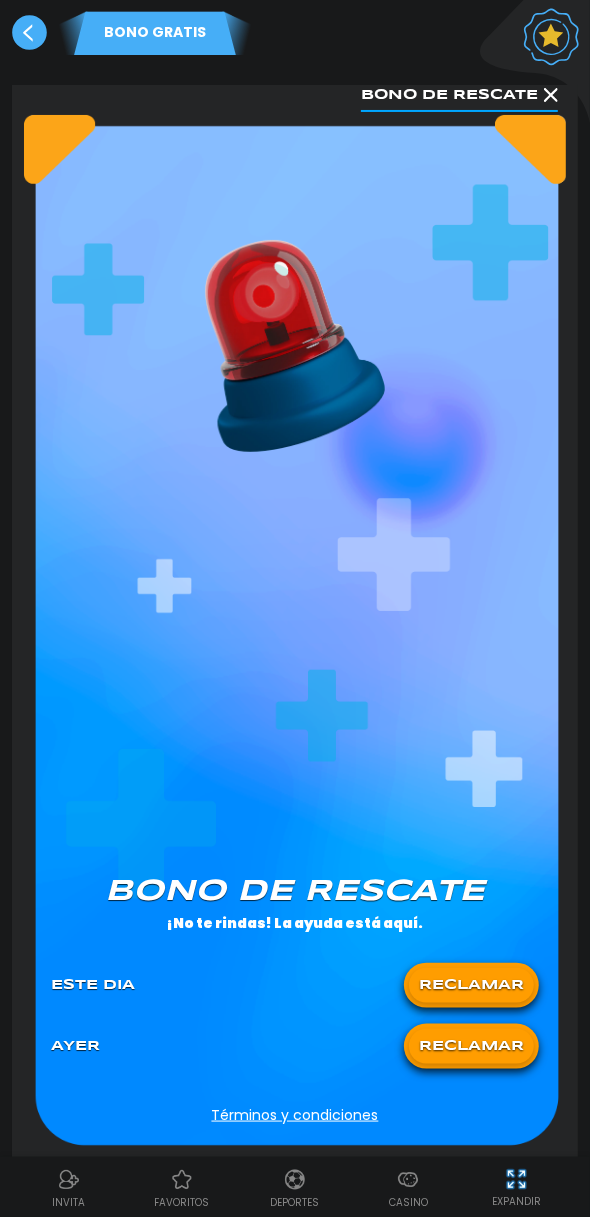 click on "Casino" at bounding box center (408, 1202) 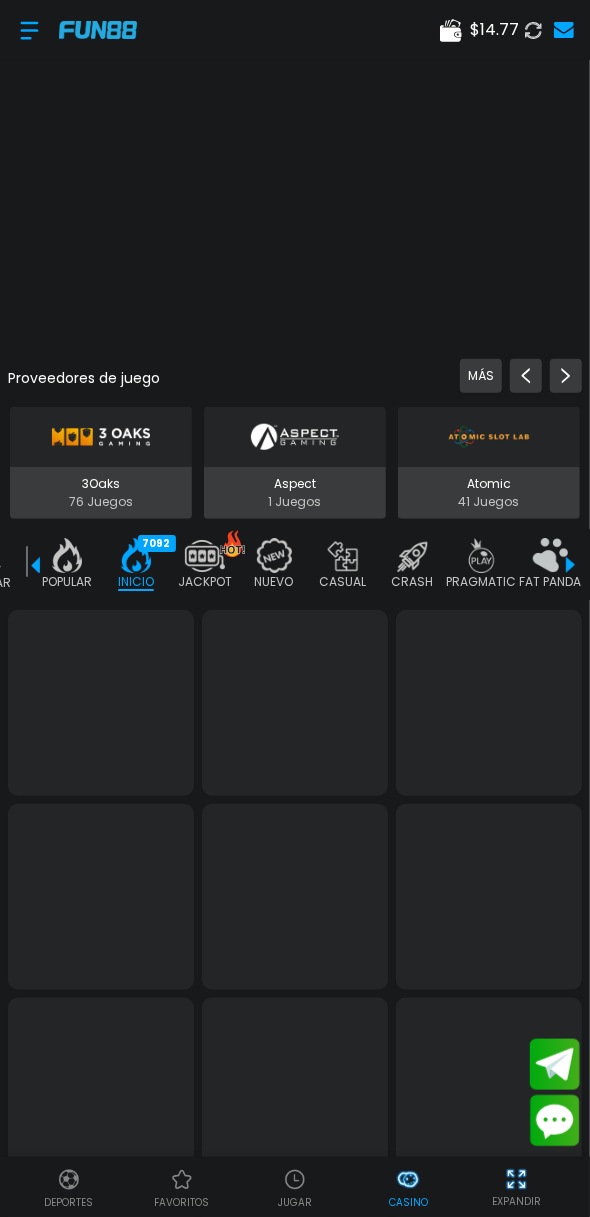 scroll, scrollTop: 0, scrollLeft: 50, axis: horizontal 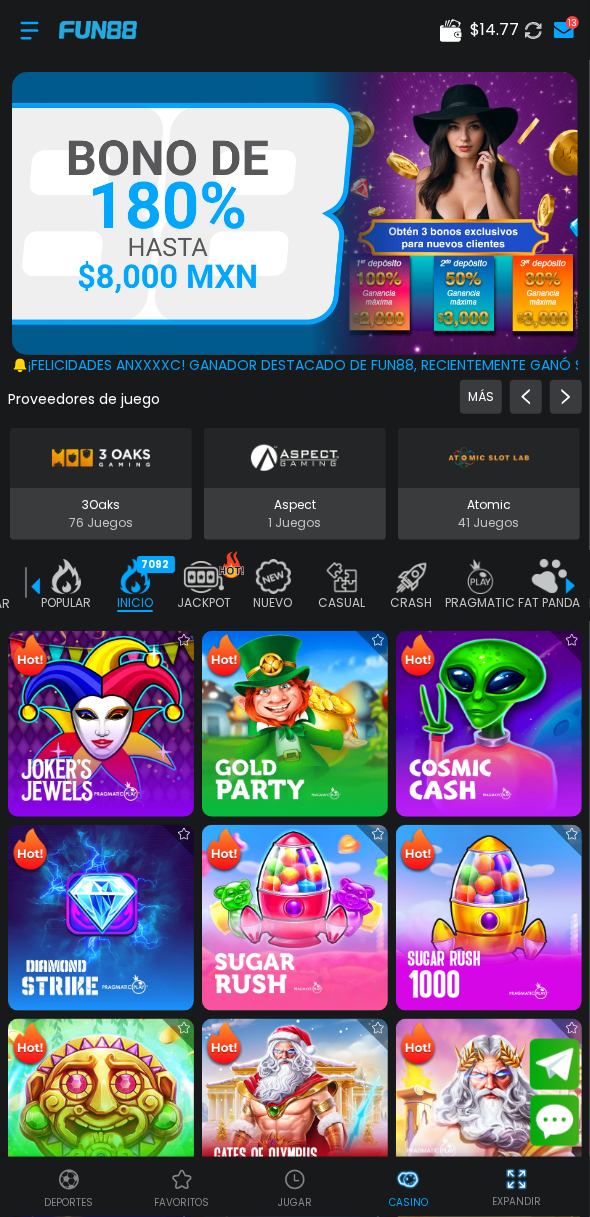click at bounding box center (101, 1112) 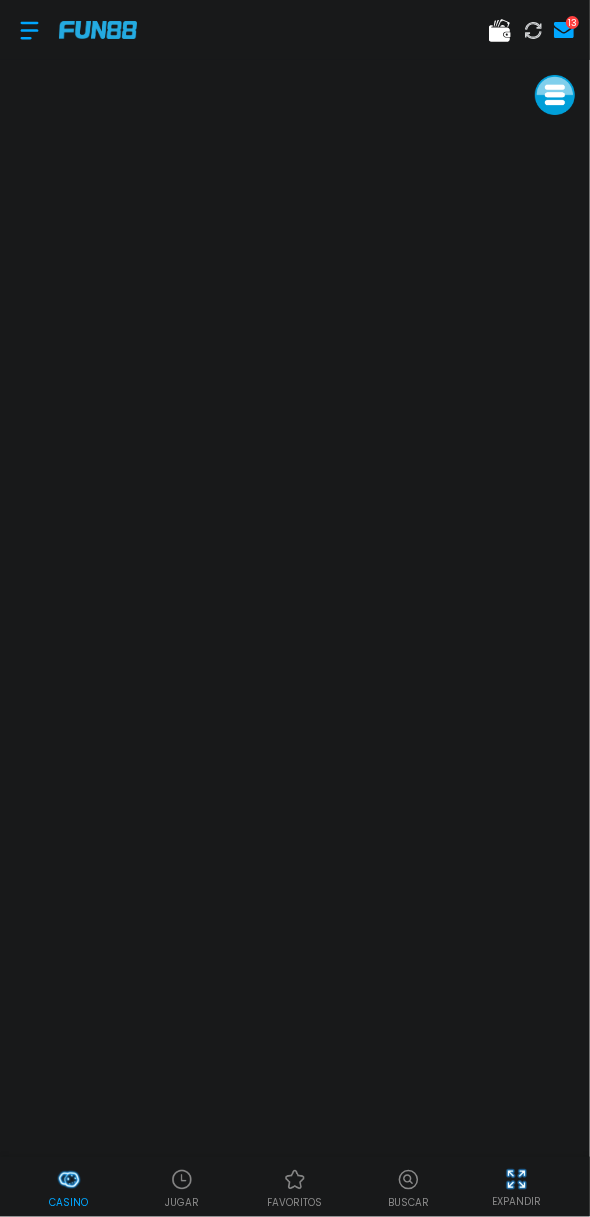 click on "Casino" at bounding box center (68, 1202) 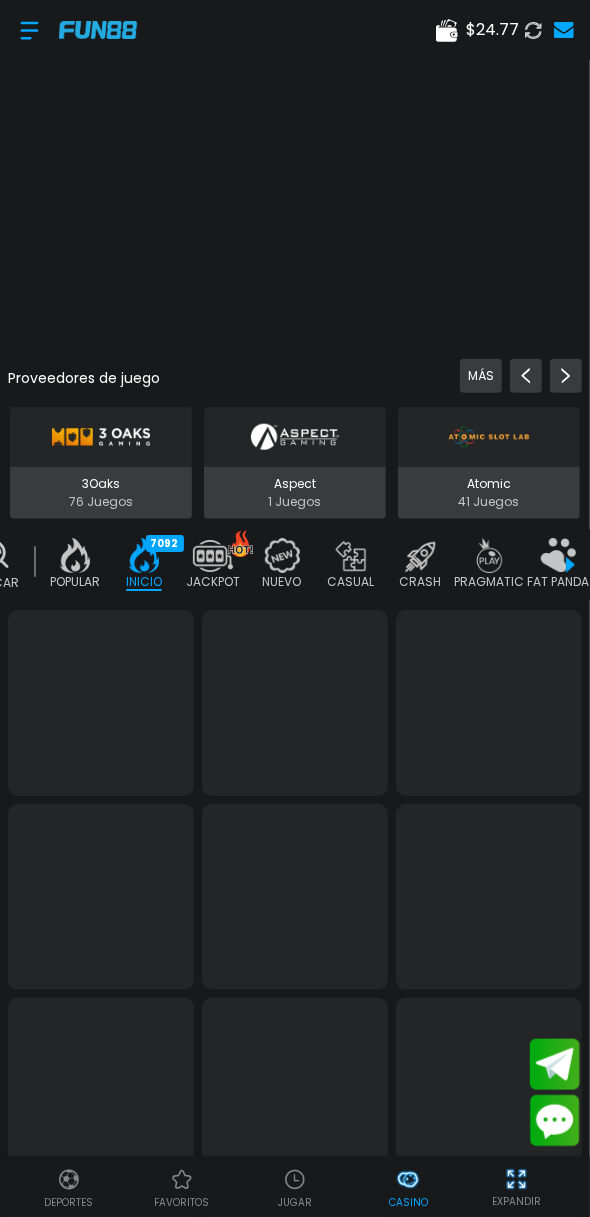 scroll, scrollTop: 0, scrollLeft: 50, axis: horizontal 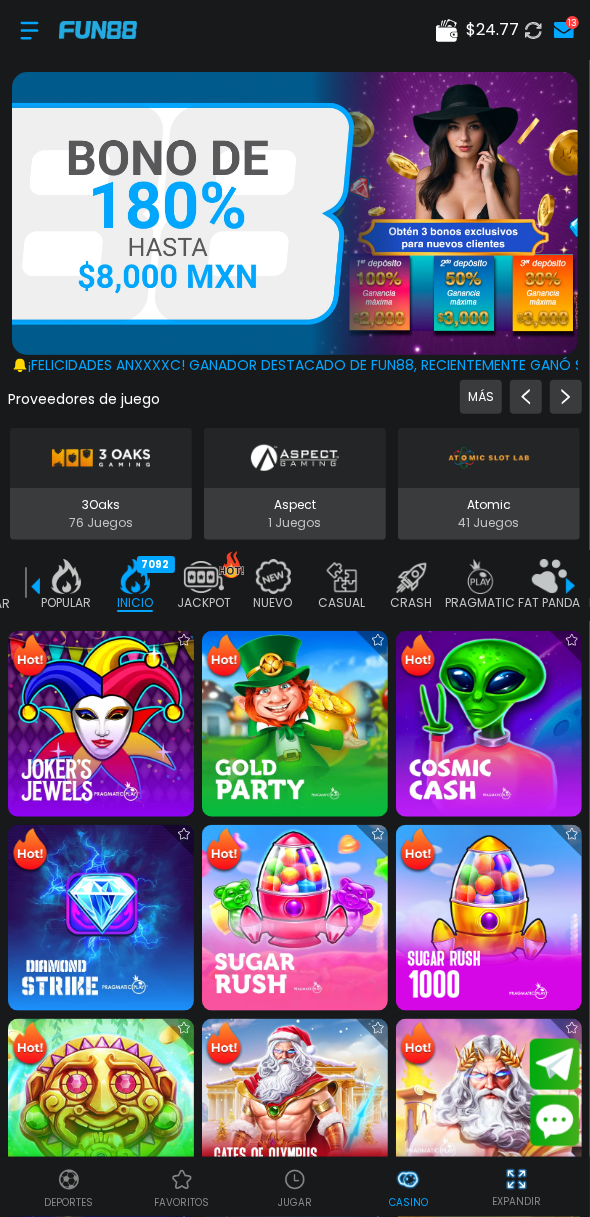 click at bounding box center (101, 1112) 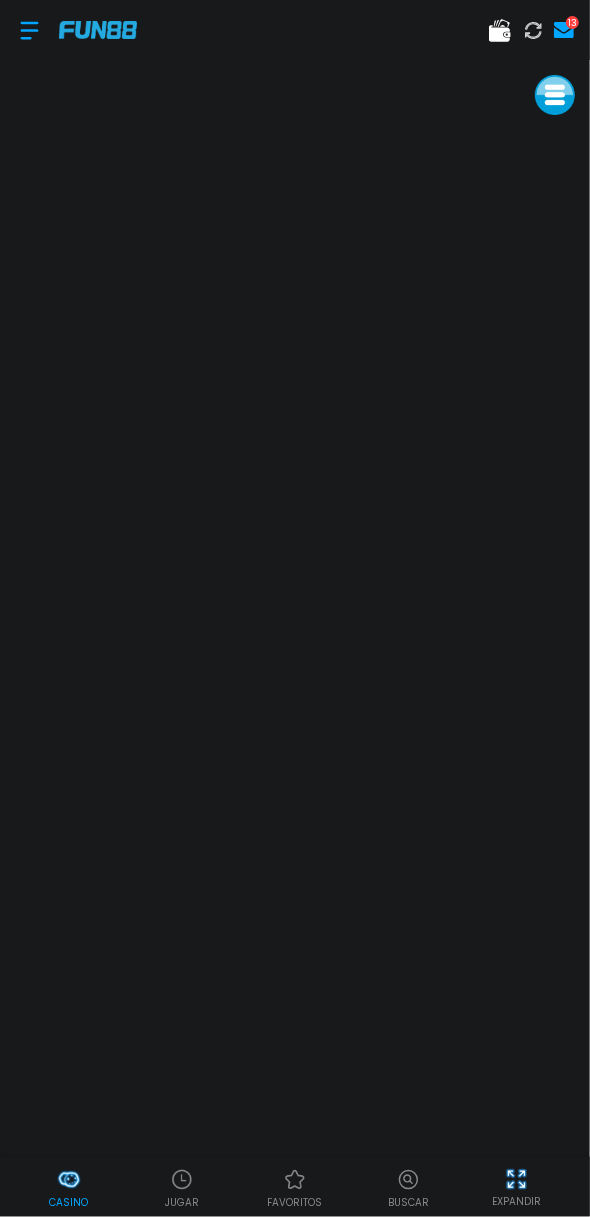 click on "Casino" at bounding box center [68, 1202] 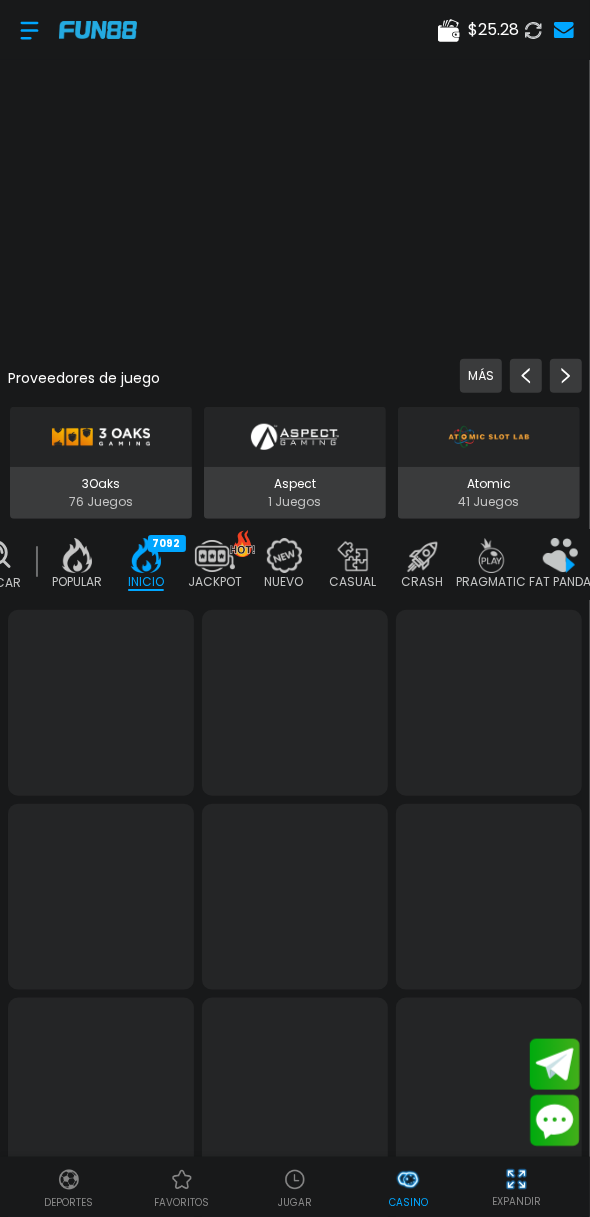 scroll, scrollTop: 0, scrollLeft: 50, axis: horizontal 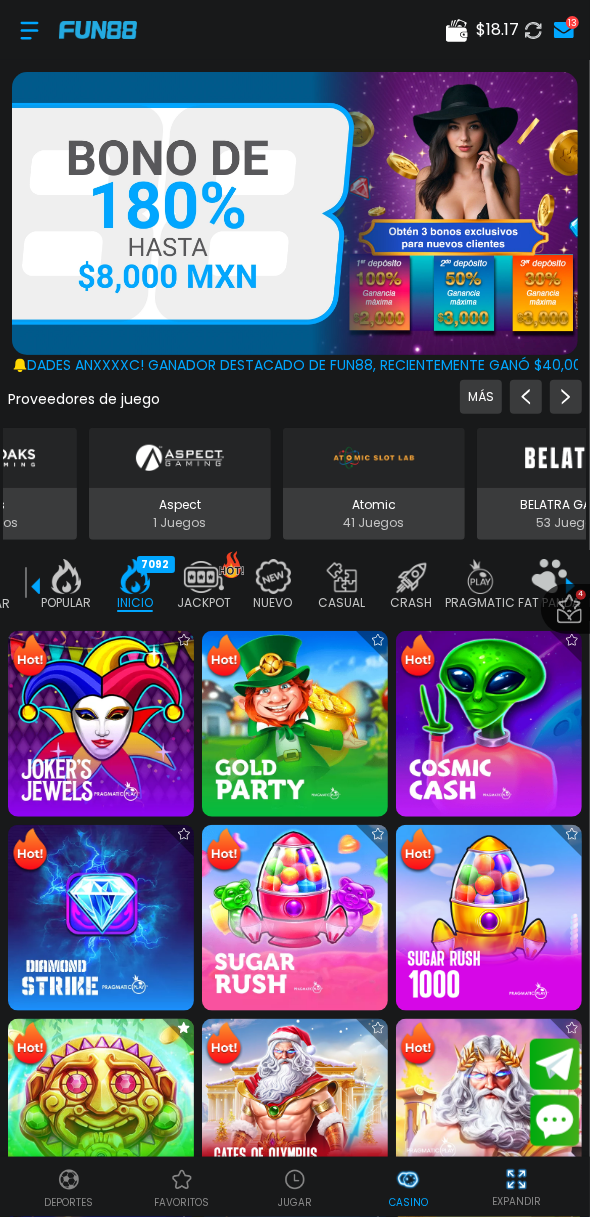 click at bounding box center [101, 918] 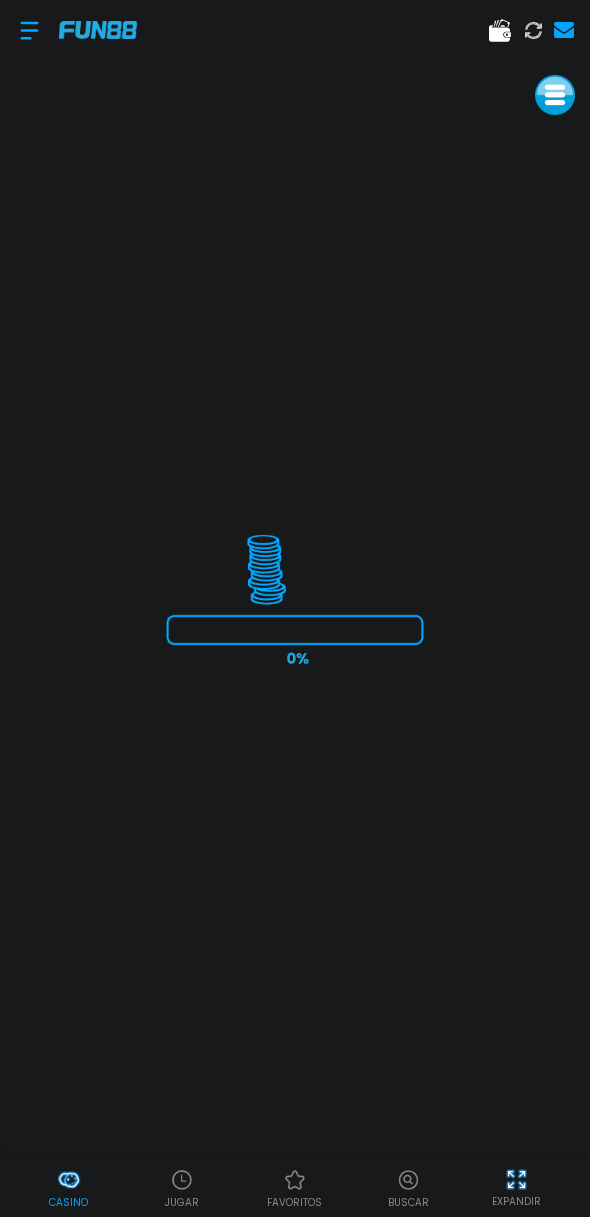 scroll, scrollTop: 0, scrollLeft: 0, axis: both 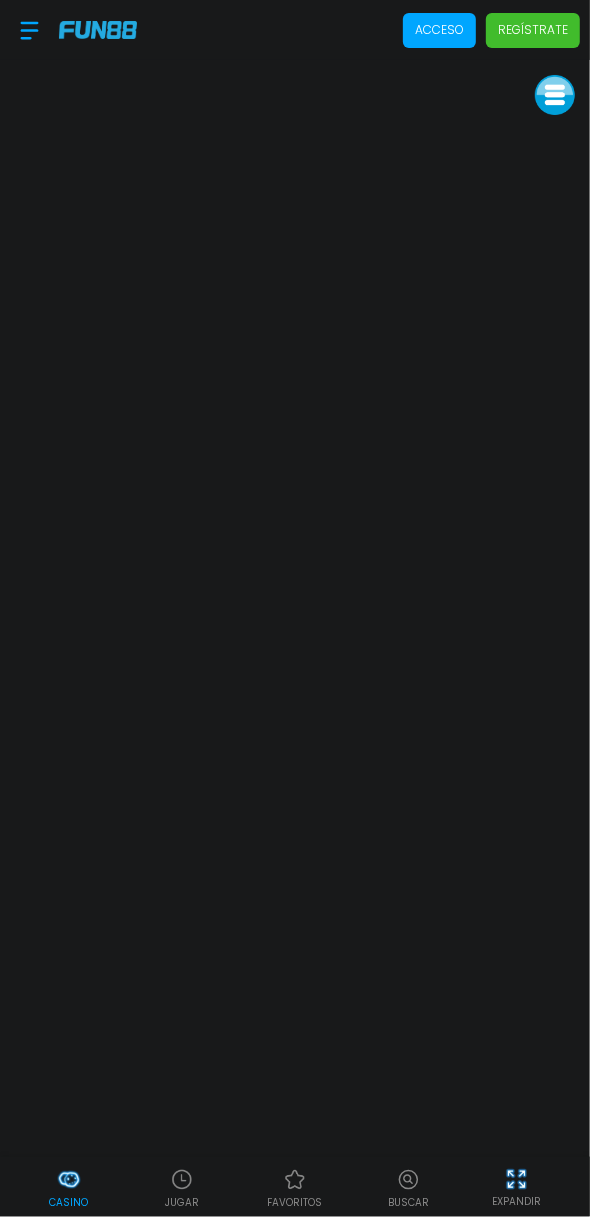 click on "Acceso" at bounding box center (439, 30) 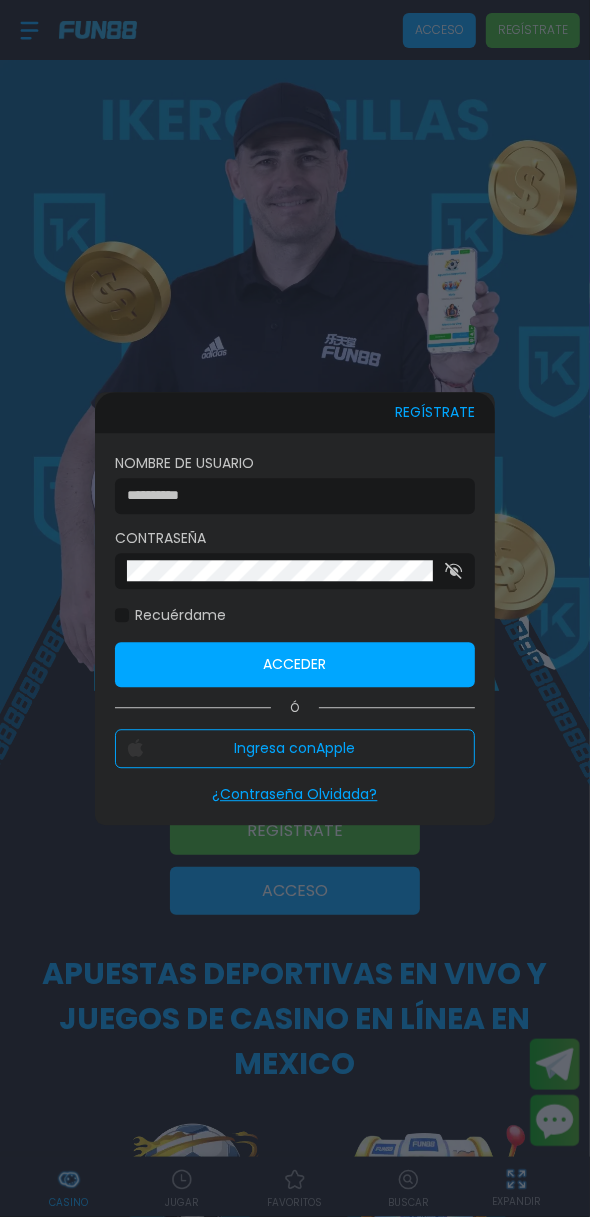 click at bounding box center [289, 496] 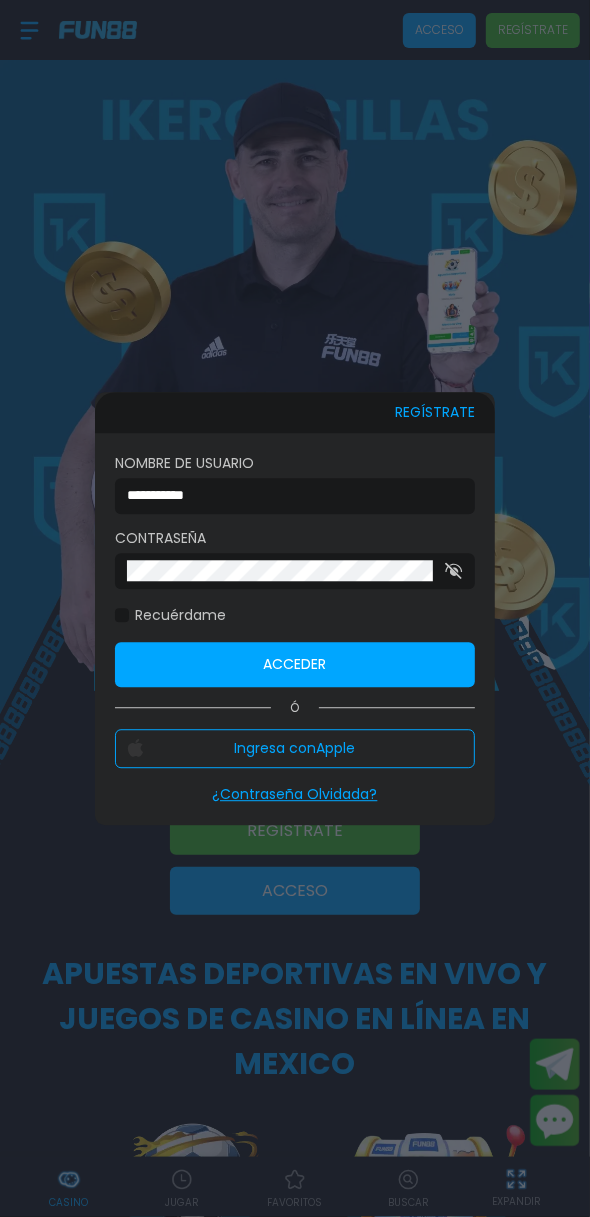 click on "Acceder" at bounding box center (295, 664) 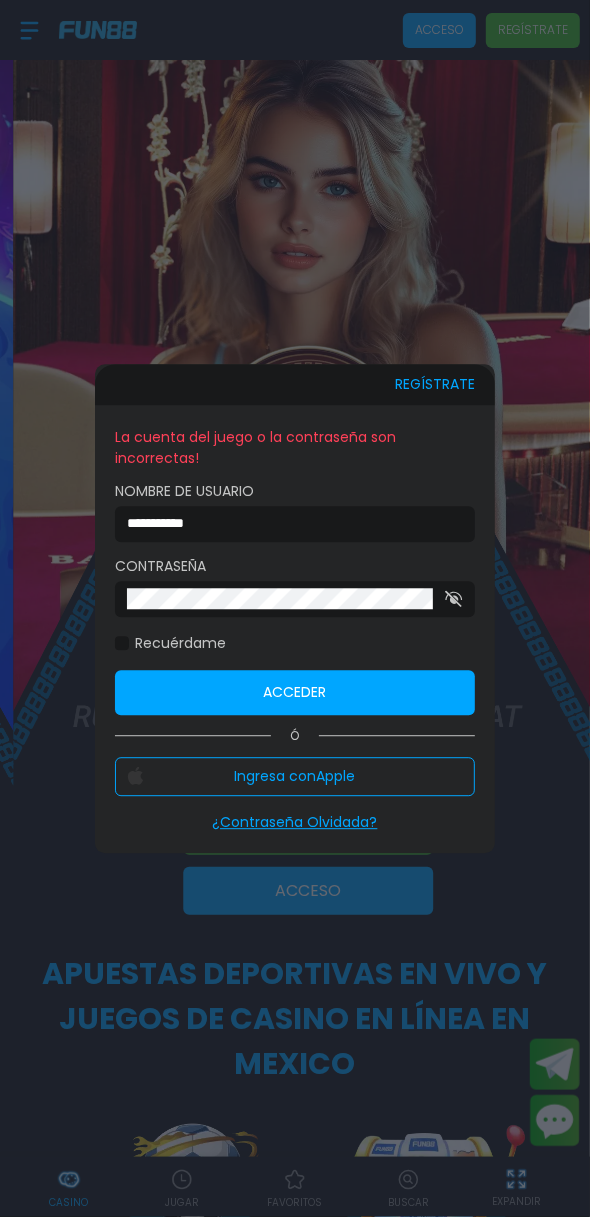 click on "**********" at bounding box center [289, 524] 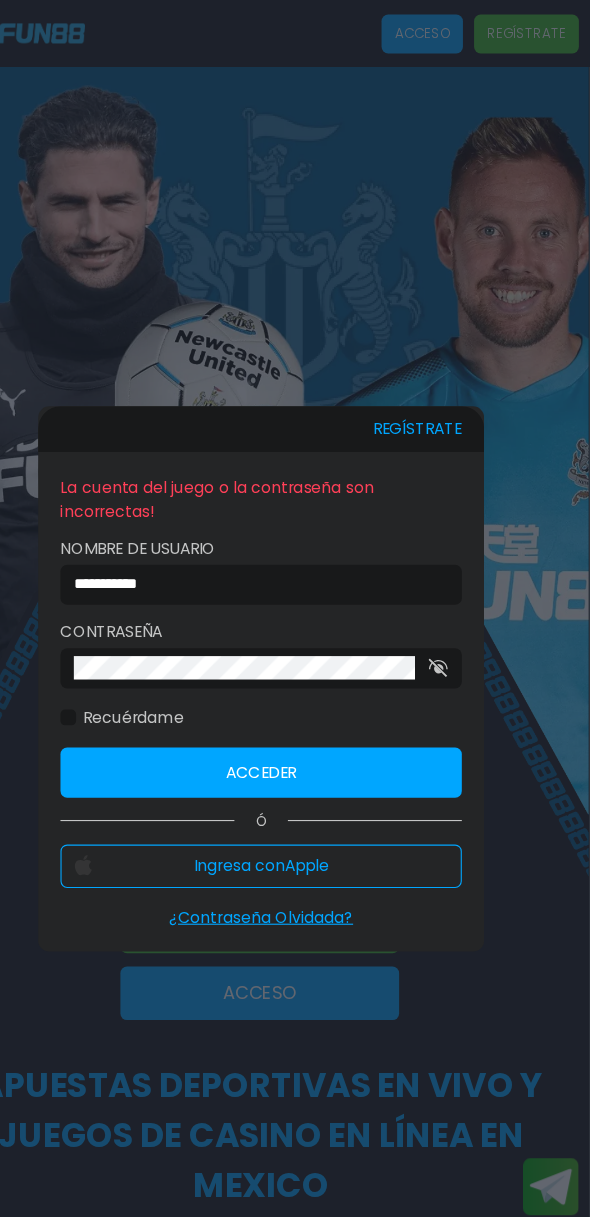scroll, scrollTop: 0, scrollLeft: 0, axis: both 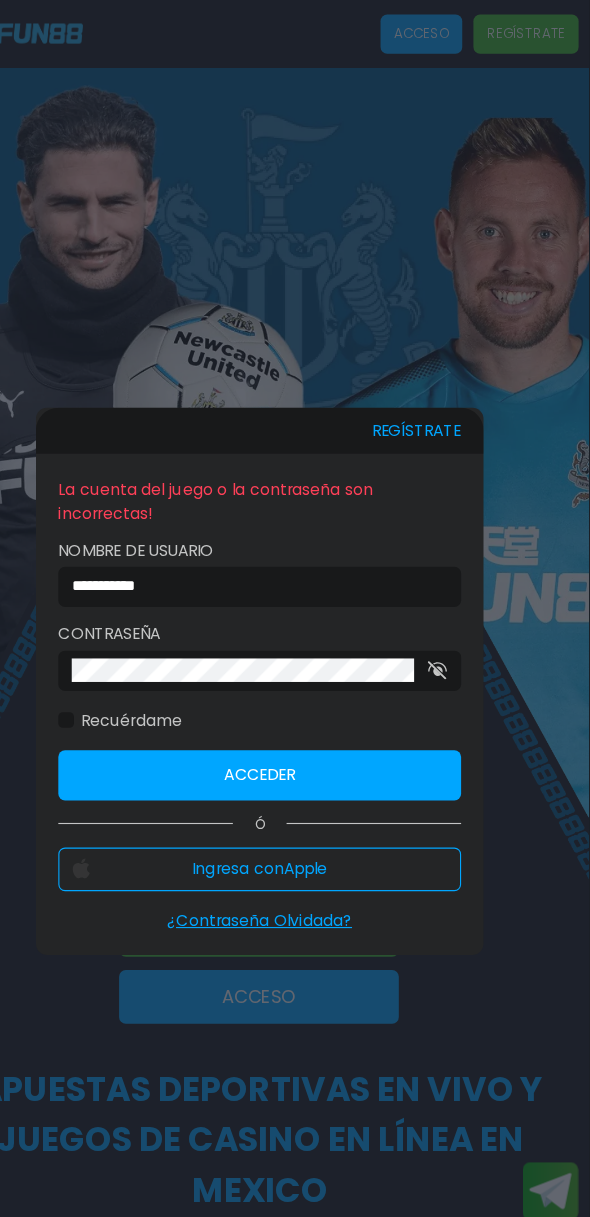 click 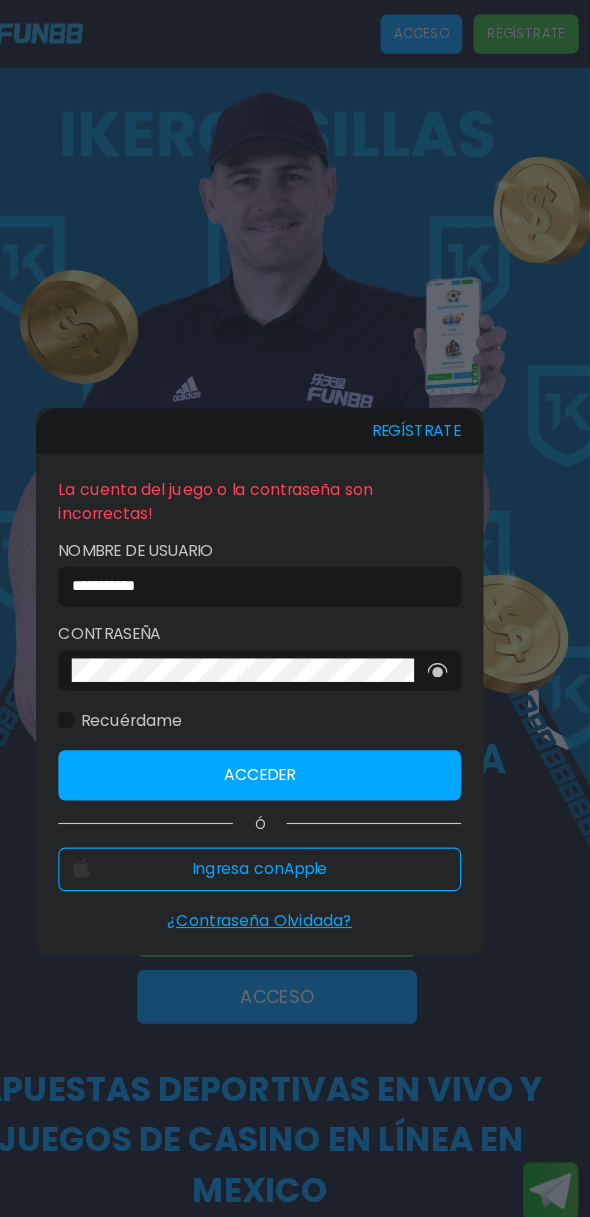 click on "Acceder" at bounding box center [295, 692] 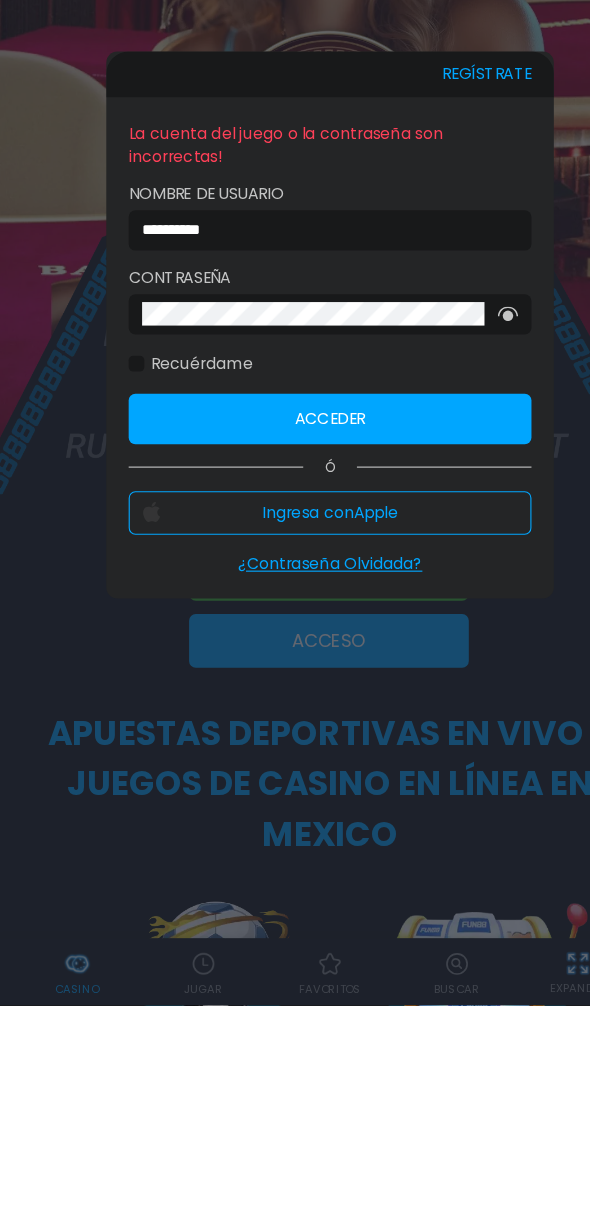scroll, scrollTop: 0, scrollLeft: 0, axis: both 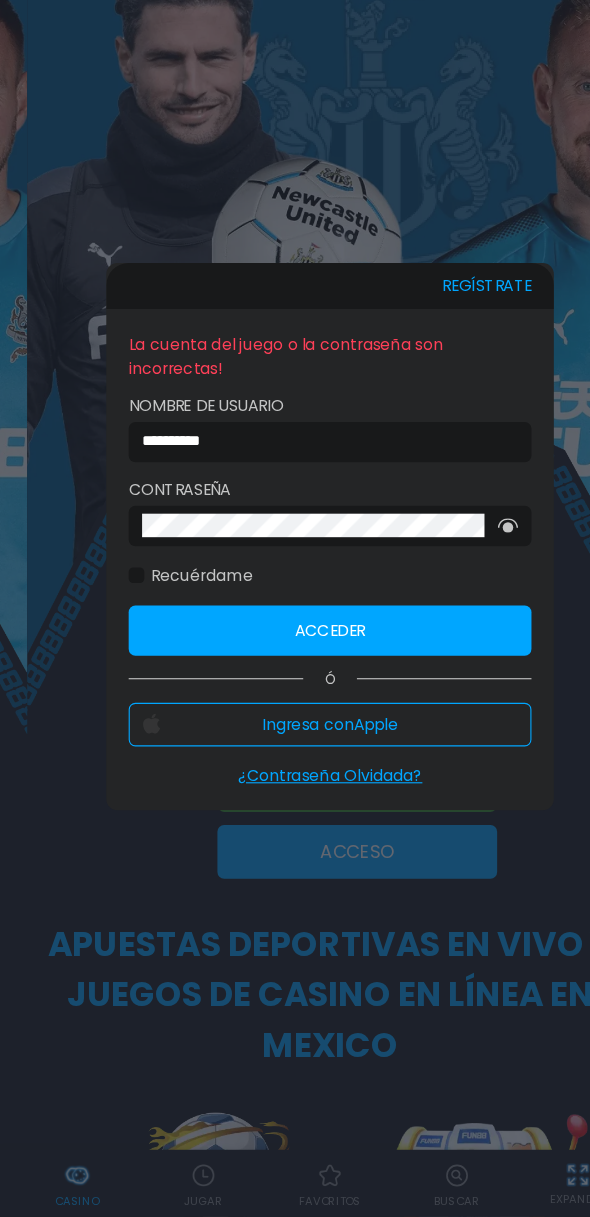 click on "Acceder" at bounding box center (295, 692) 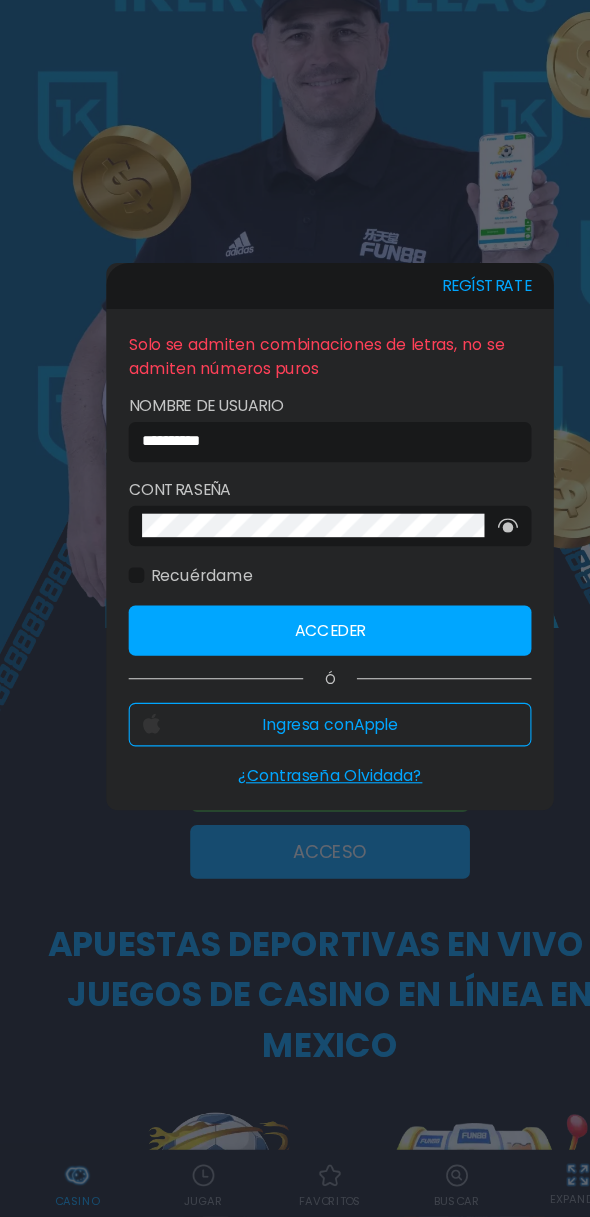 click on "**********" at bounding box center [289, 524] 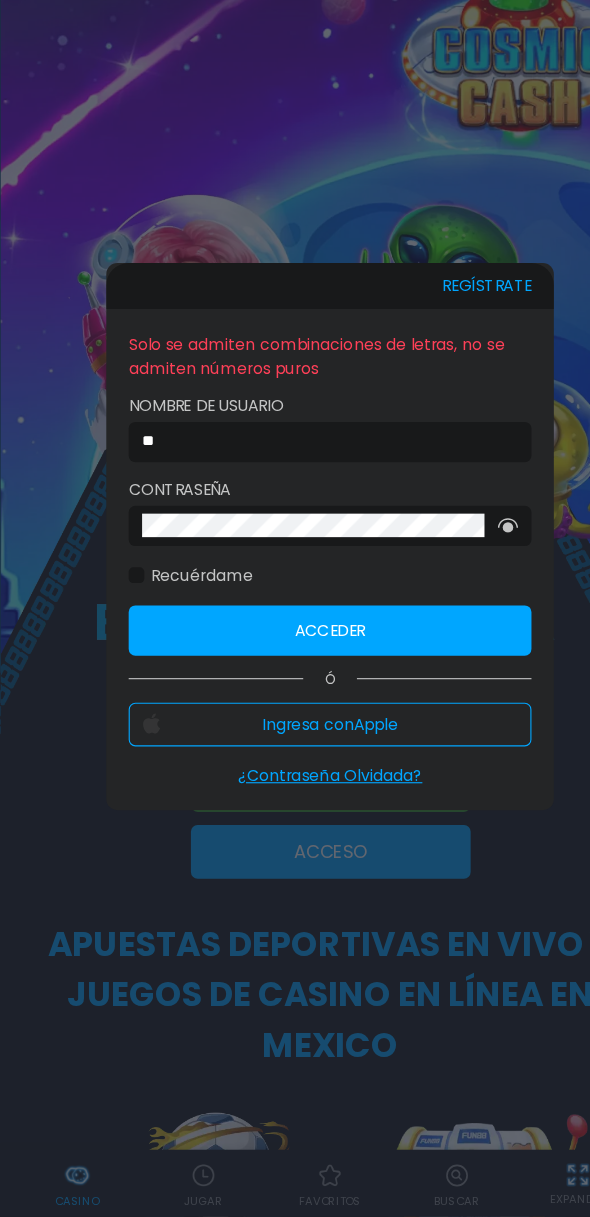type on "*" 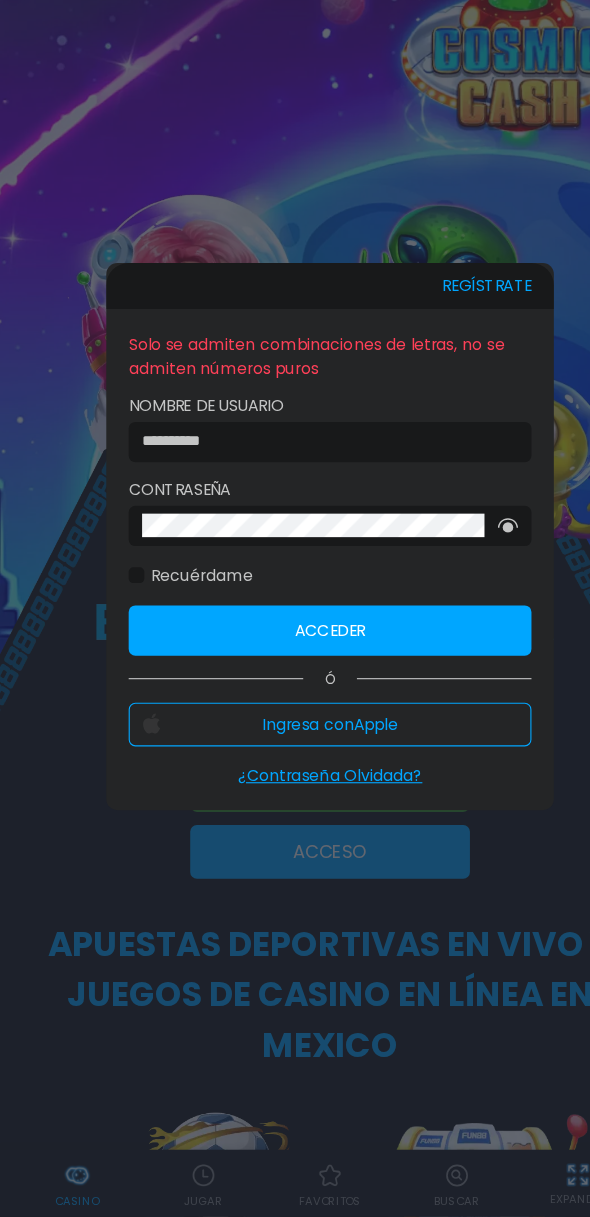 scroll, scrollTop: 0, scrollLeft: 0, axis: both 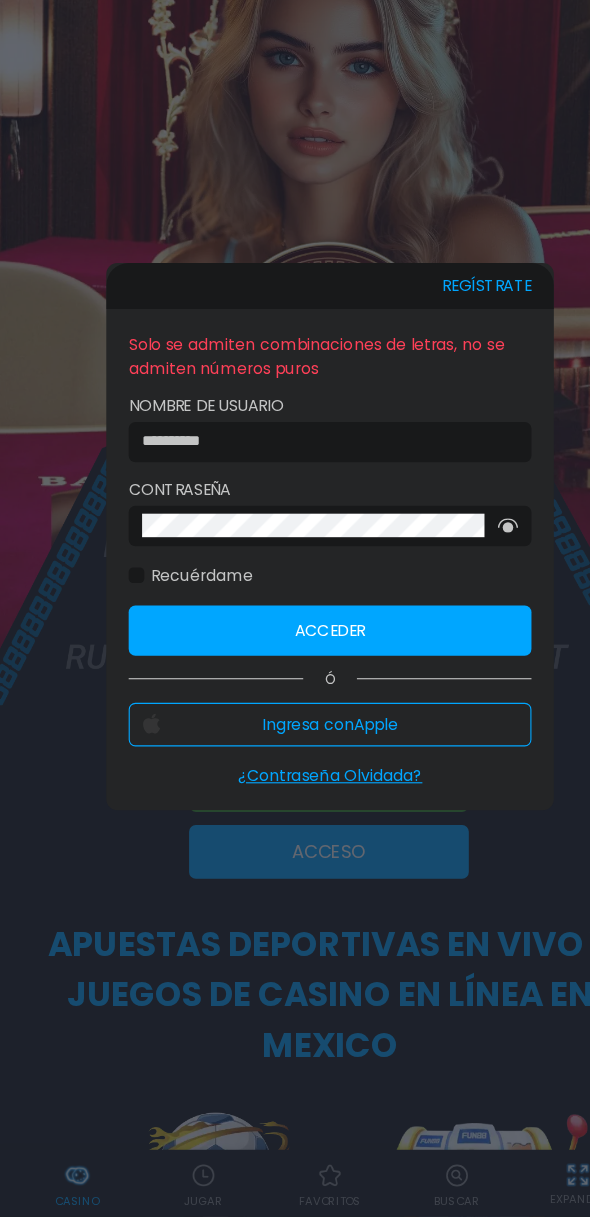 click at bounding box center (289, 524) 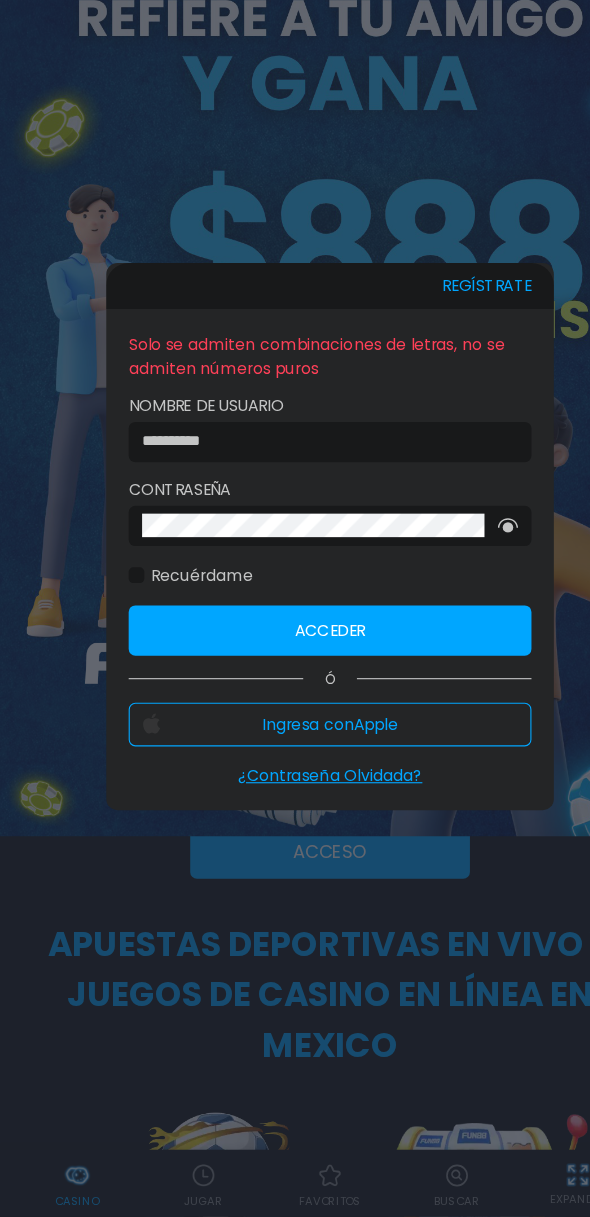 scroll, scrollTop: 0, scrollLeft: 0, axis: both 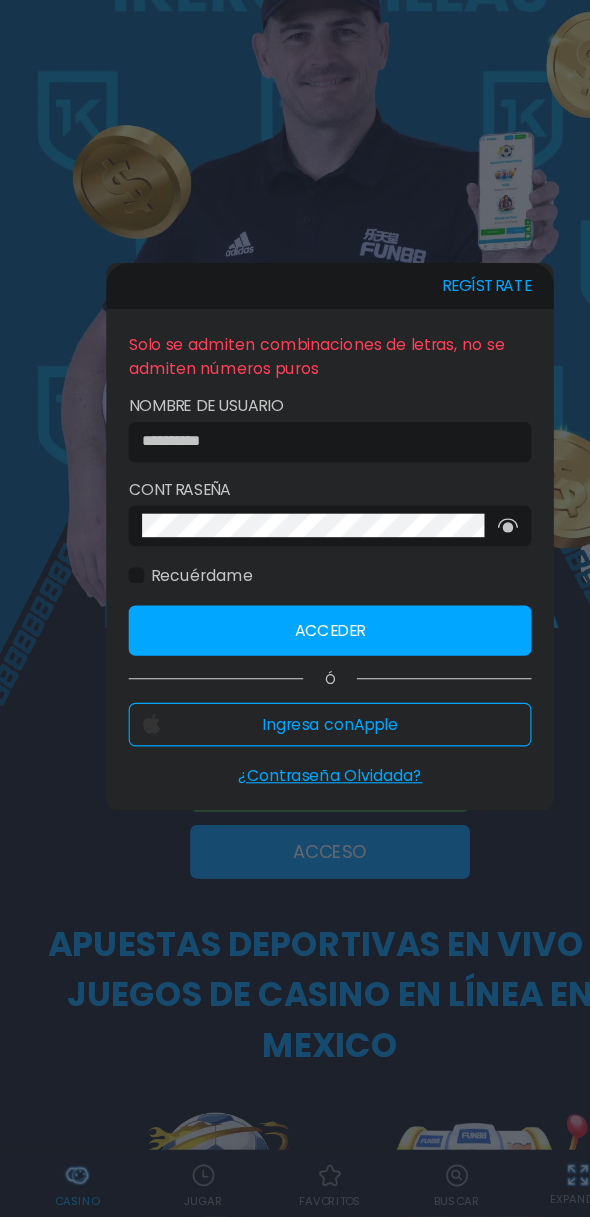 click at bounding box center [289, 524] 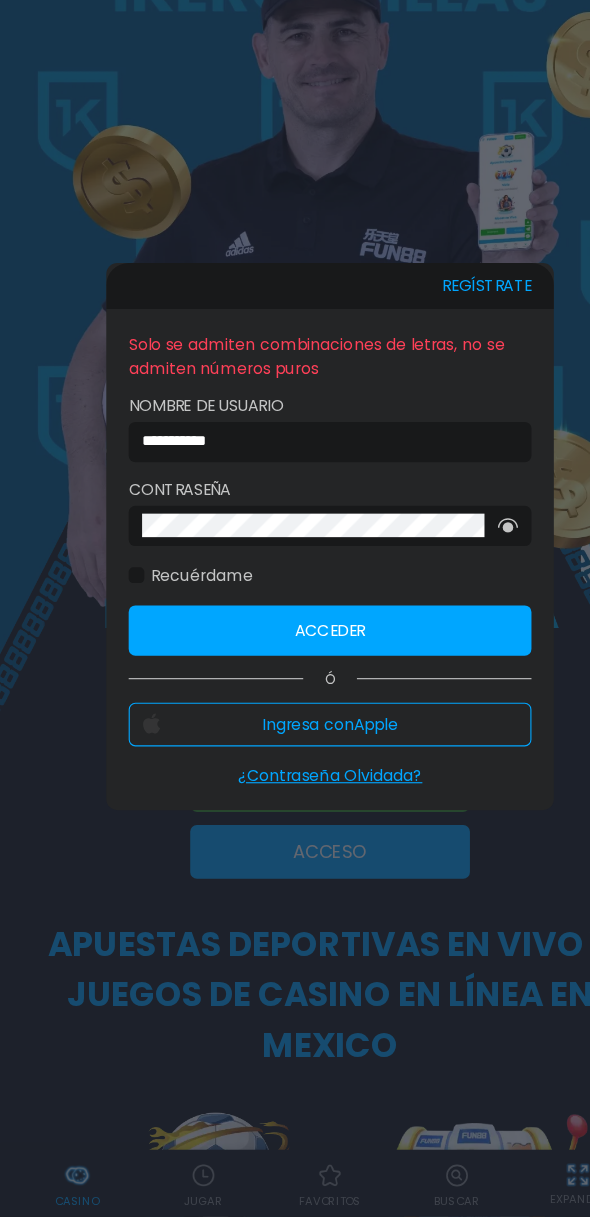 scroll, scrollTop: 0, scrollLeft: 0, axis: both 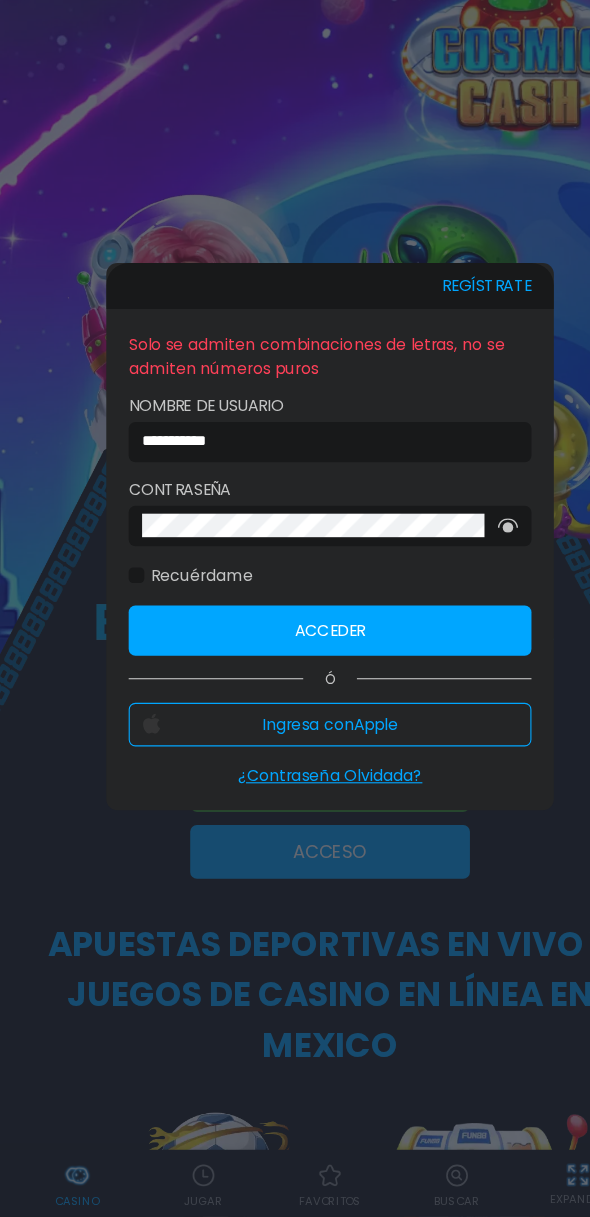 click on "Acceder" at bounding box center (295, 692) 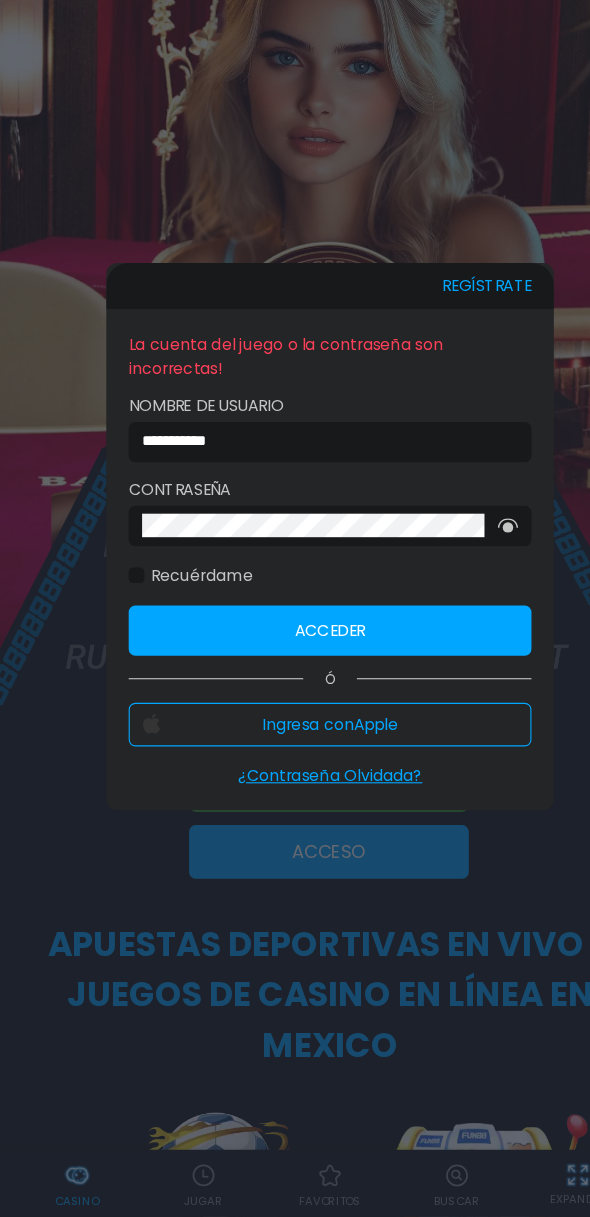 scroll, scrollTop: 0, scrollLeft: 0, axis: both 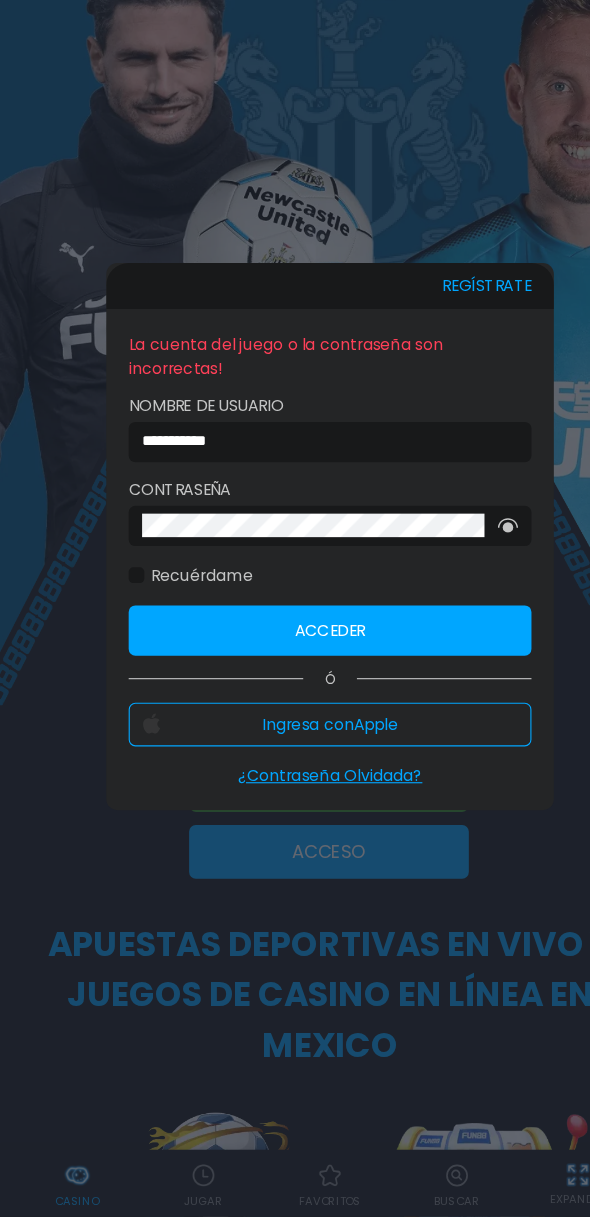 click on "Acceder" at bounding box center [295, 692] 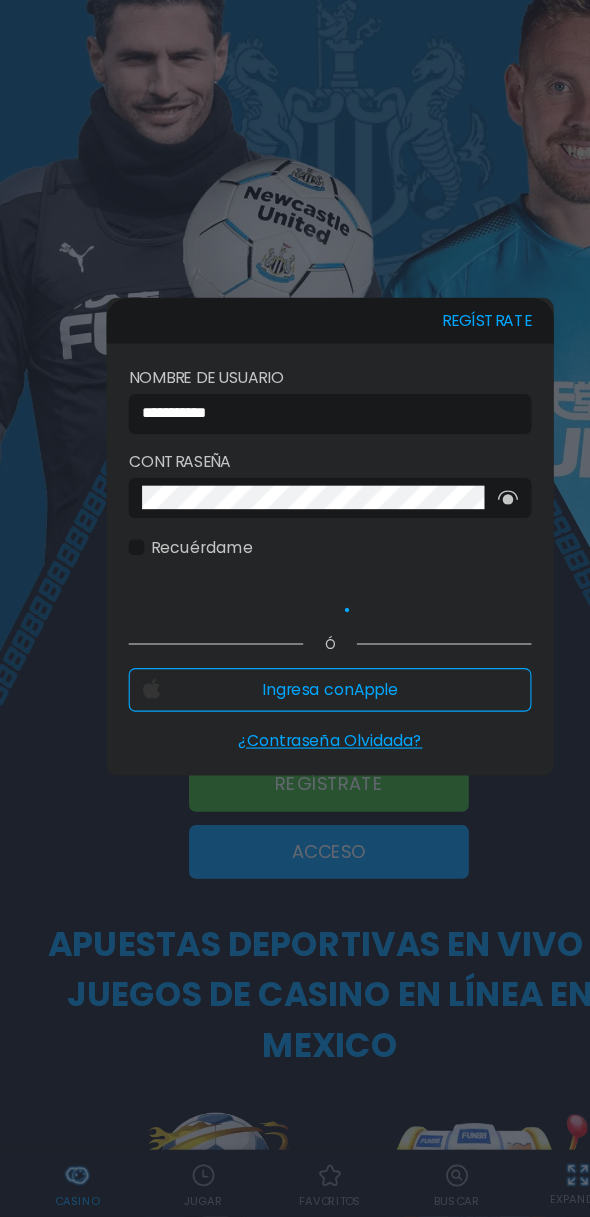 scroll, scrollTop: 0, scrollLeft: 0, axis: both 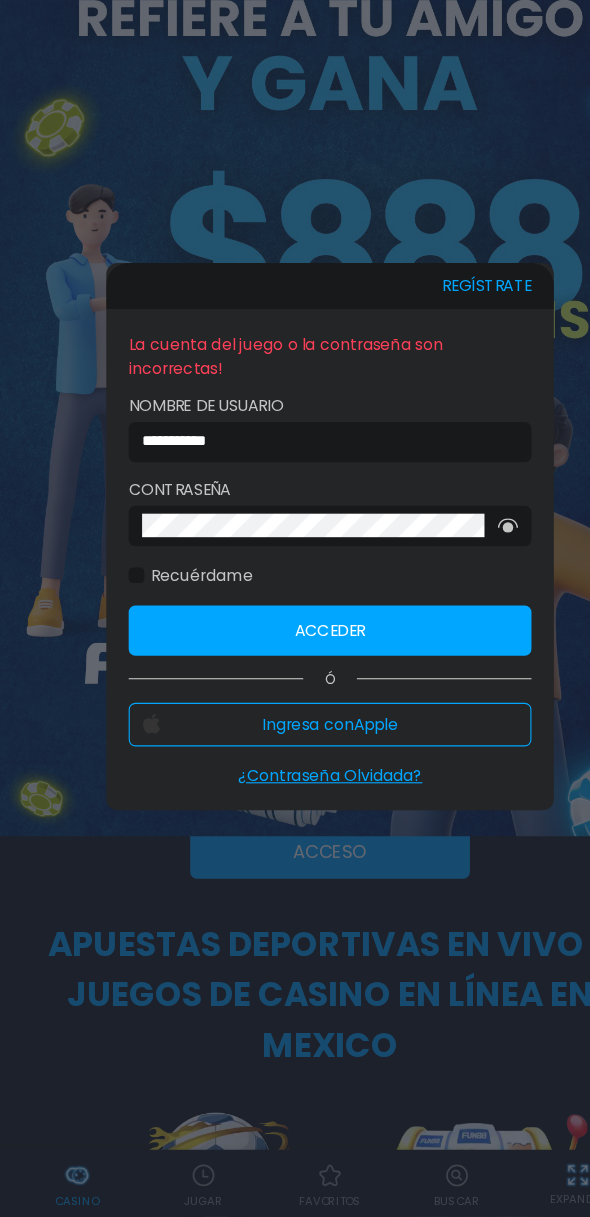 click on "Acceder" at bounding box center (295, 692) 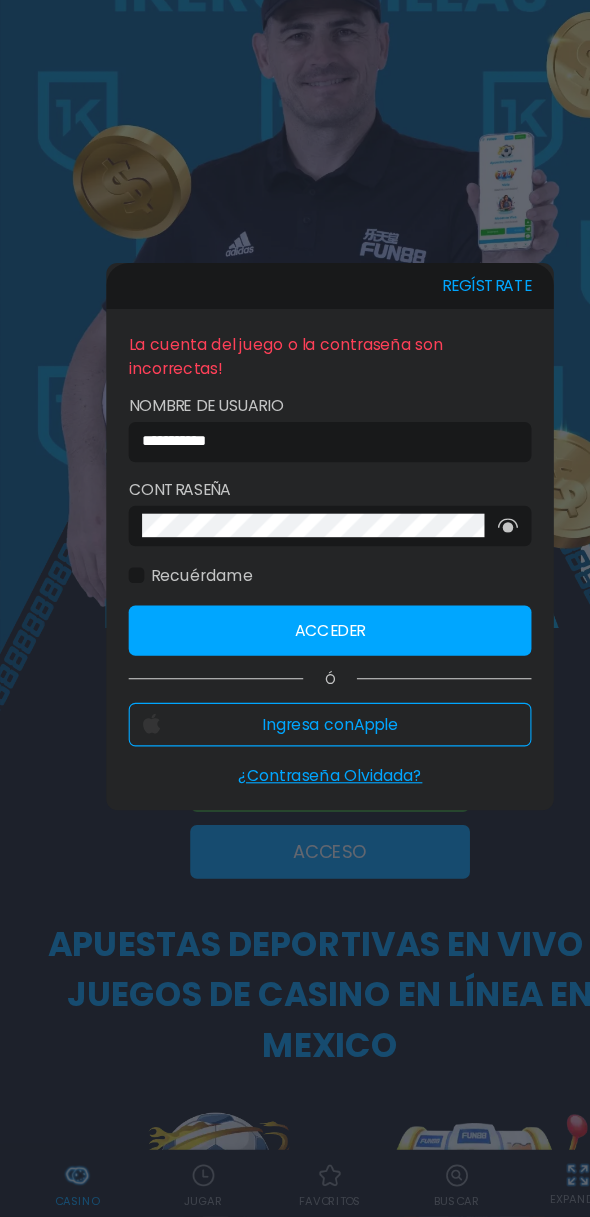 scroll, scrollTop: 0, scrollLeft: 0, axis: both 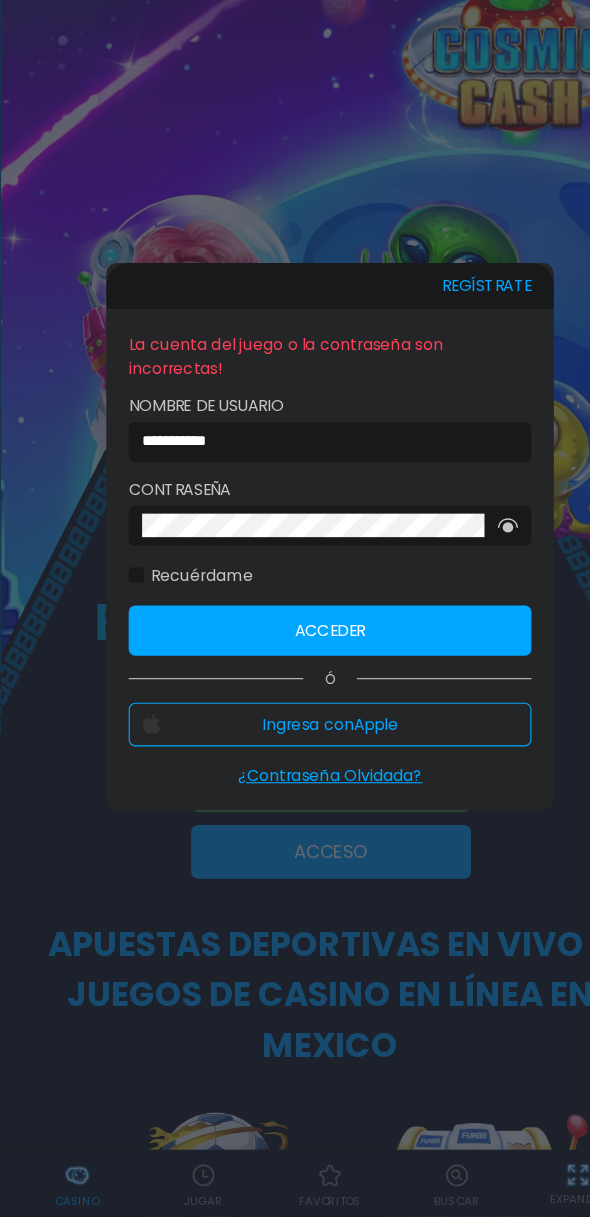 click on "Acceder" at bounding box center [295, 692] 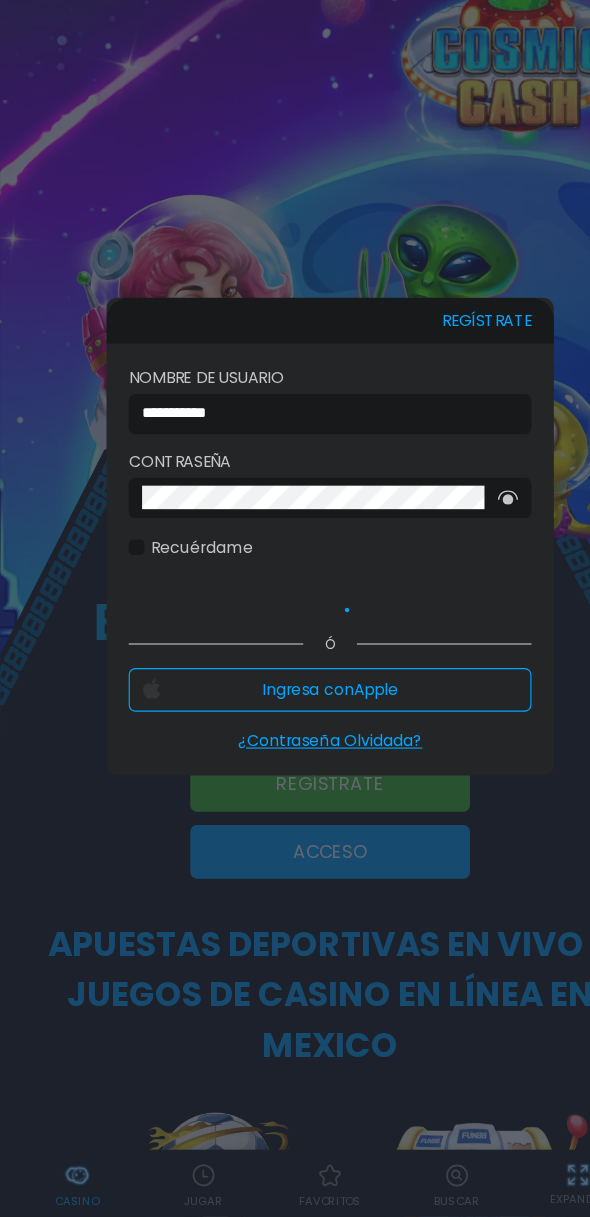 scroll, scrollTop: 0, scrollLeft: 0, axis: both 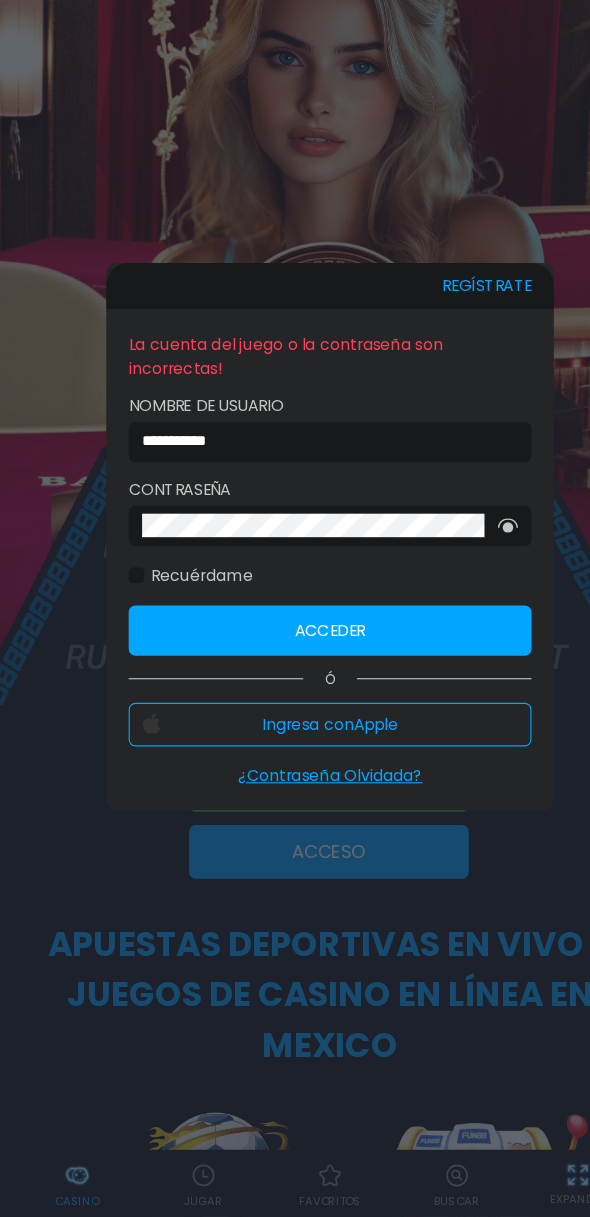 click on "**********" at bounding box center [289, 524] 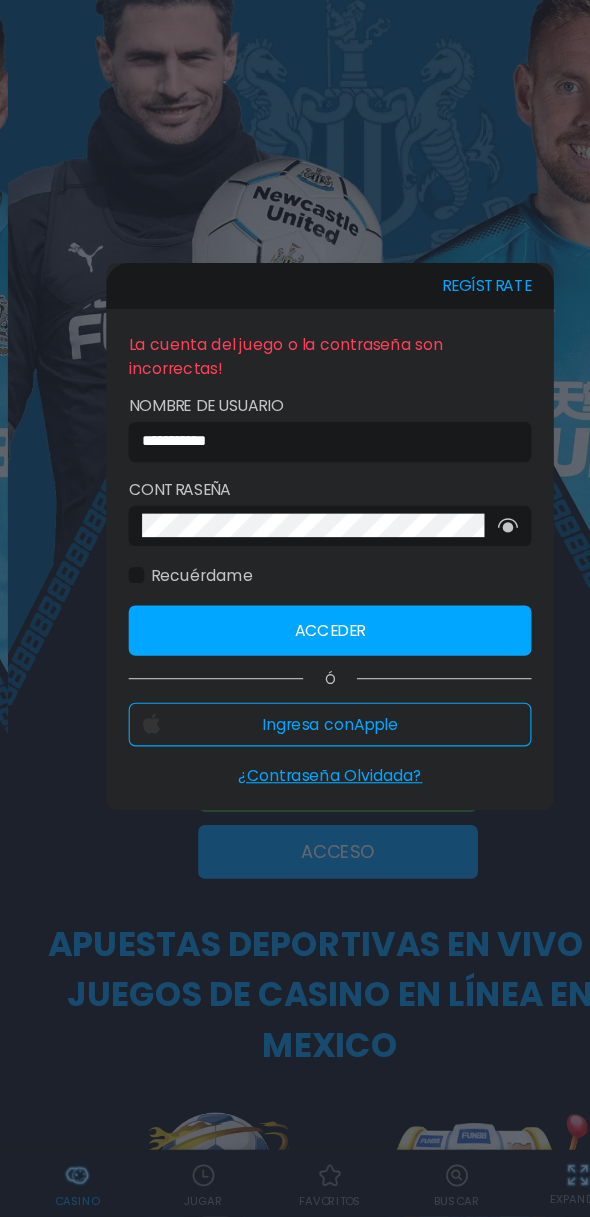 scroll, scrollTop: 0, scrollLeft: 0, axis: both 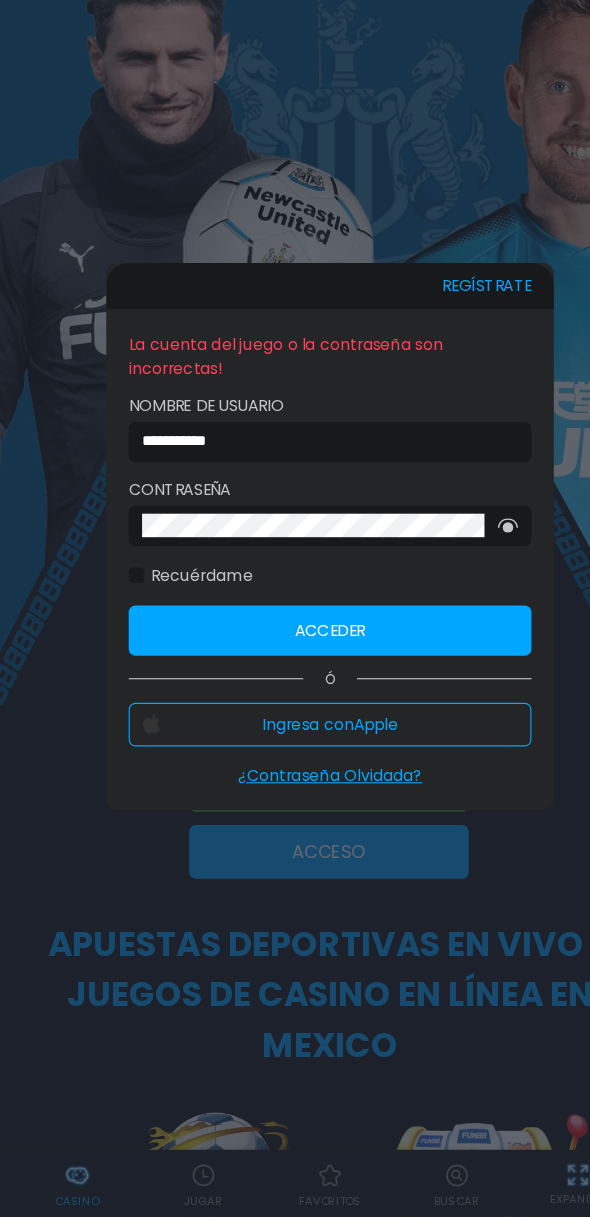 type on "**********" 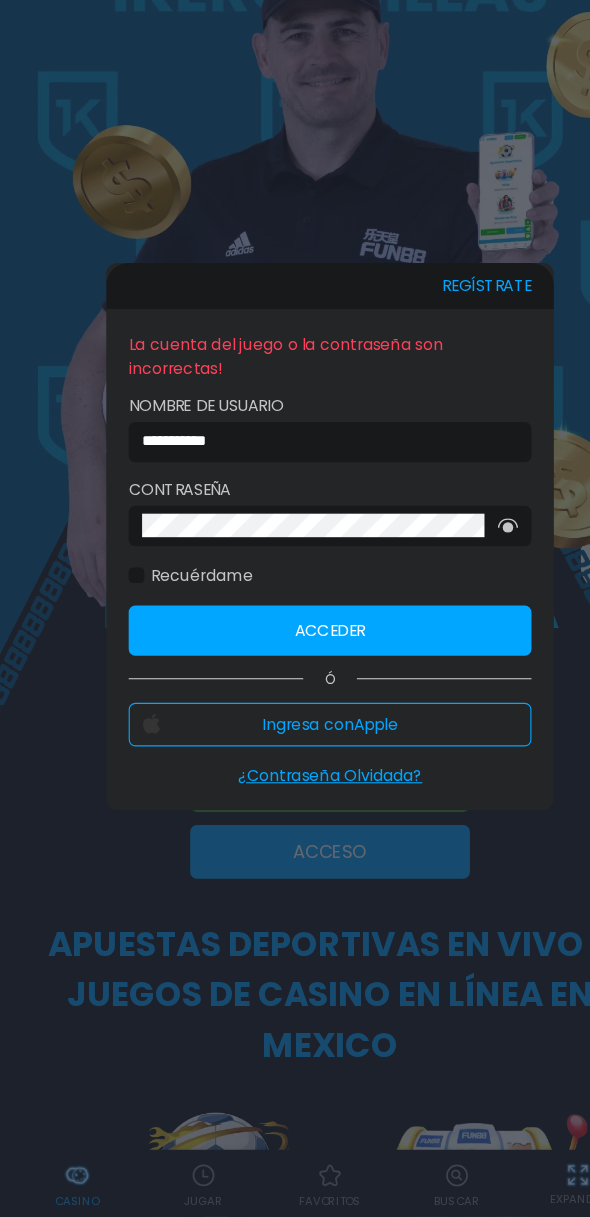 click on "**********" at bounding box center [295, 608] 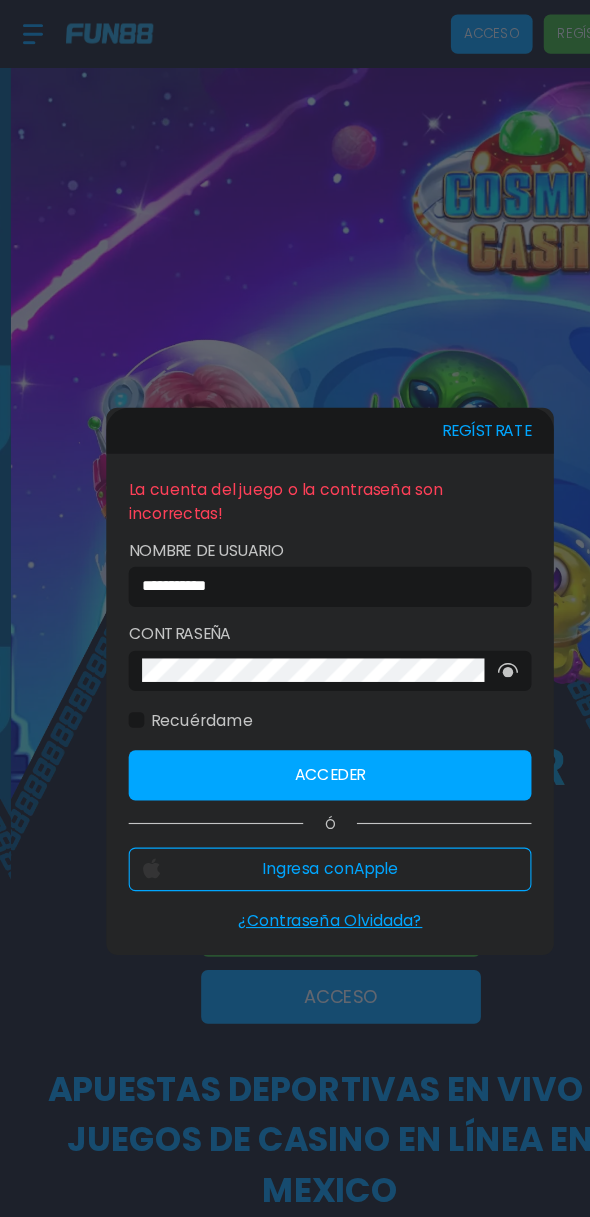 click on "¿Contraseña Olvidada?" at bounding box center [295, 822] 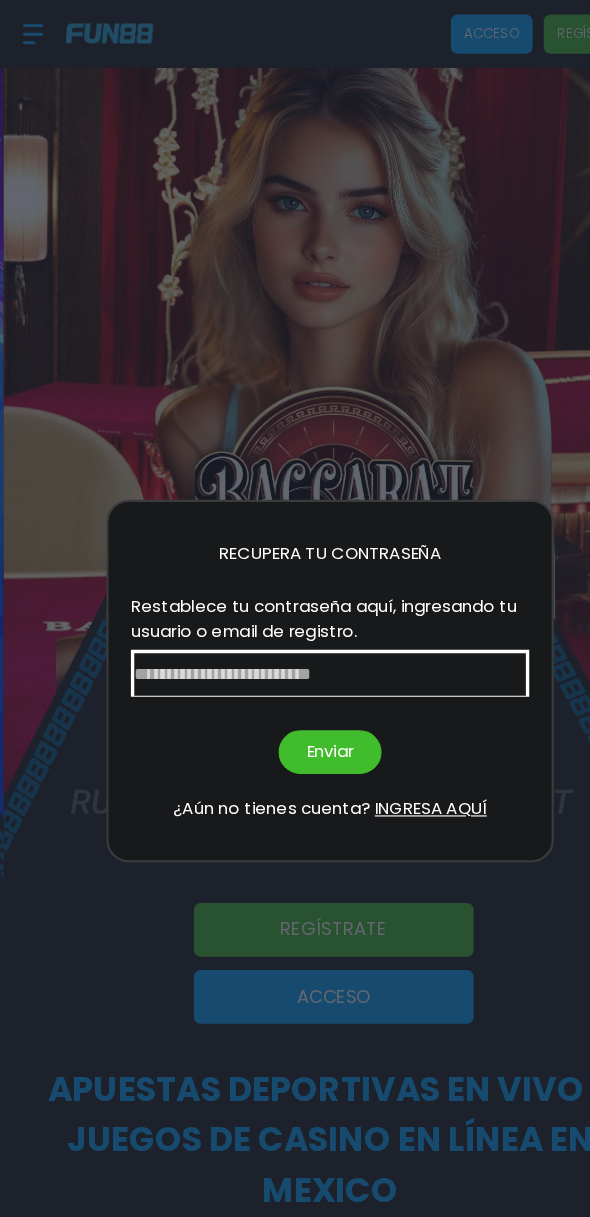 click at bounding box center (295, 602) 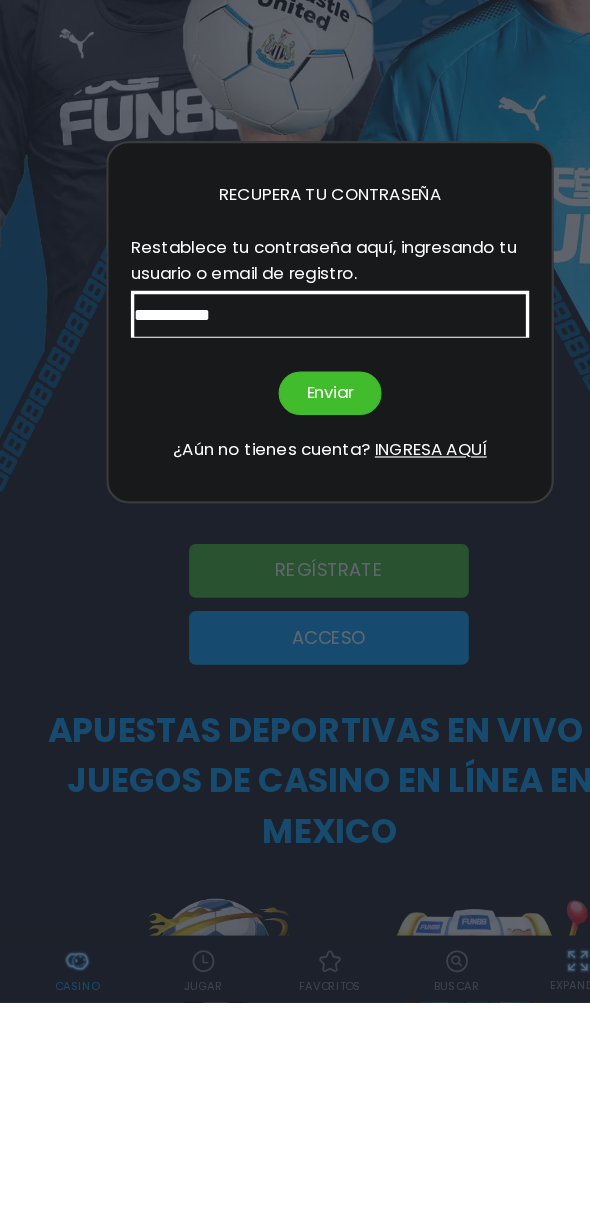 type on "**********" 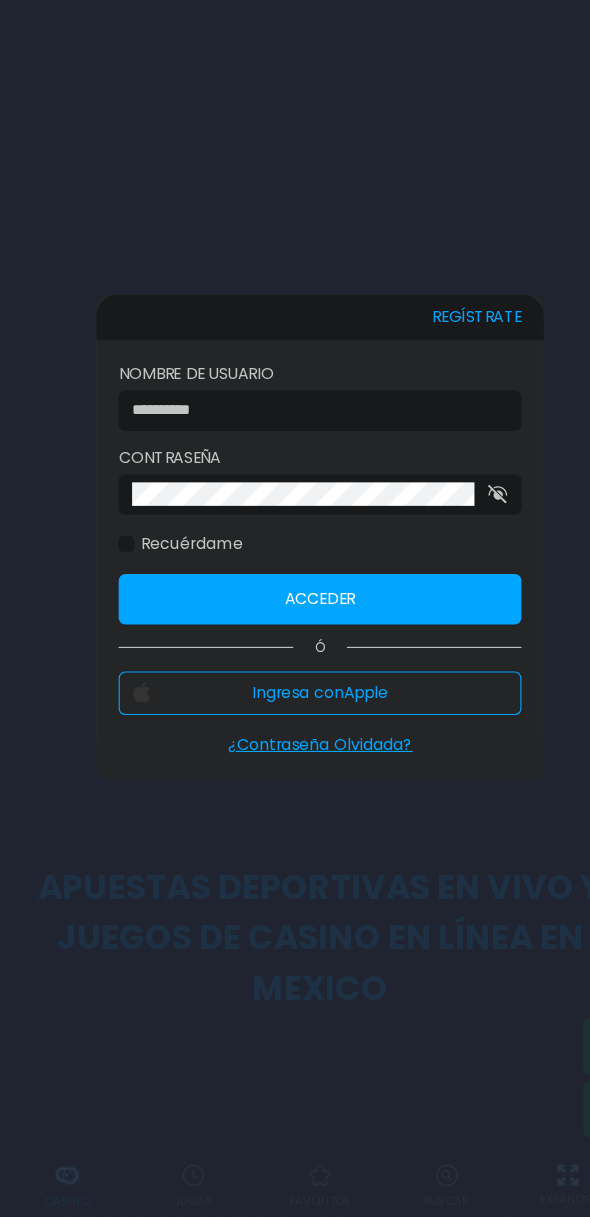 scroll, scrollTop: 0, scrollLeft: 0, axis: both 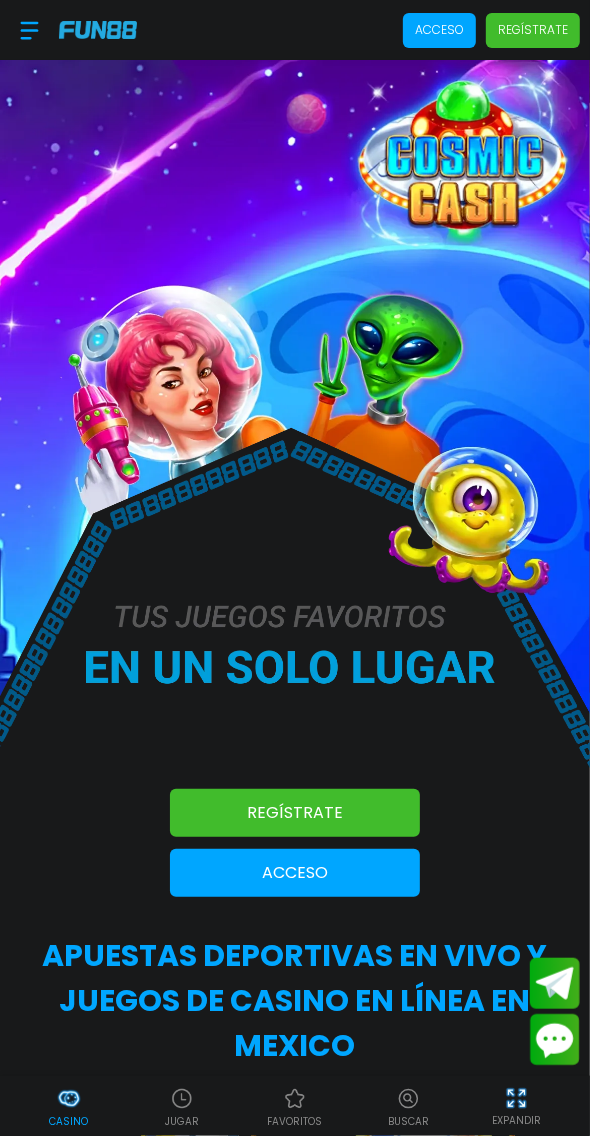 click on "Acceso" at bounding box center (295, 873) 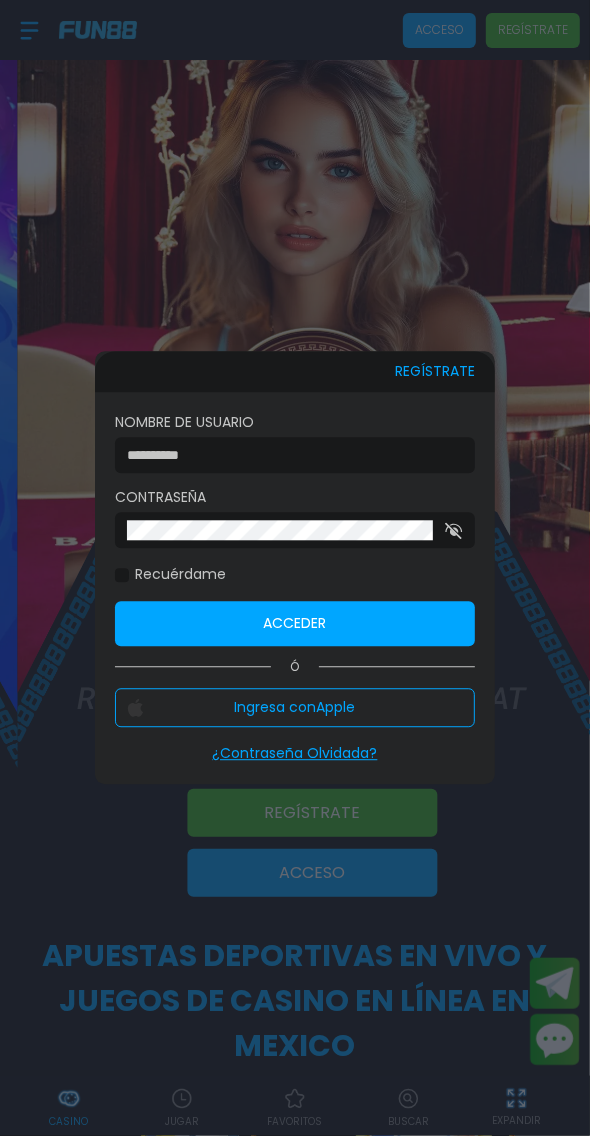 scroll, scrollTop: 18, scrollLeft: 0, axis: vertical 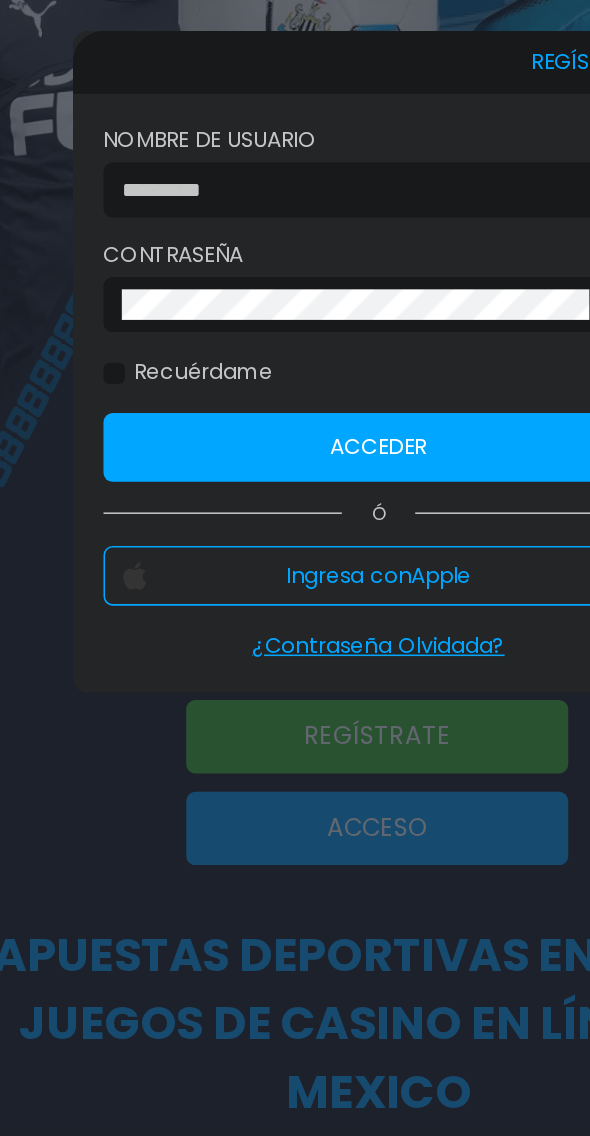 click on "Acceder" at bounding box center (295, 624) 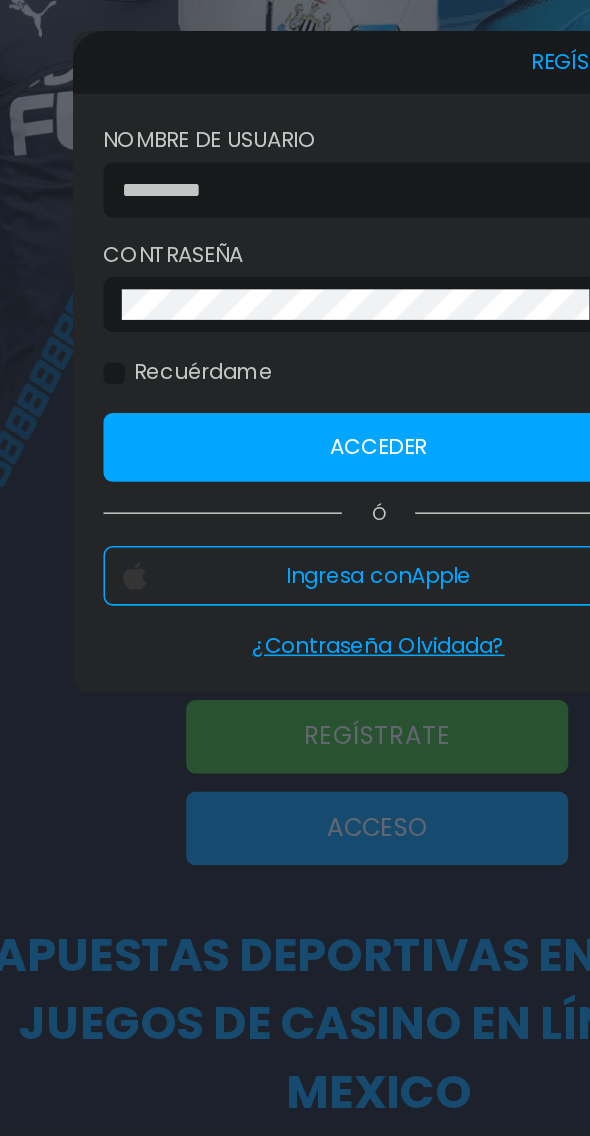 click on "Acceder" at bounding box center [295, 624] 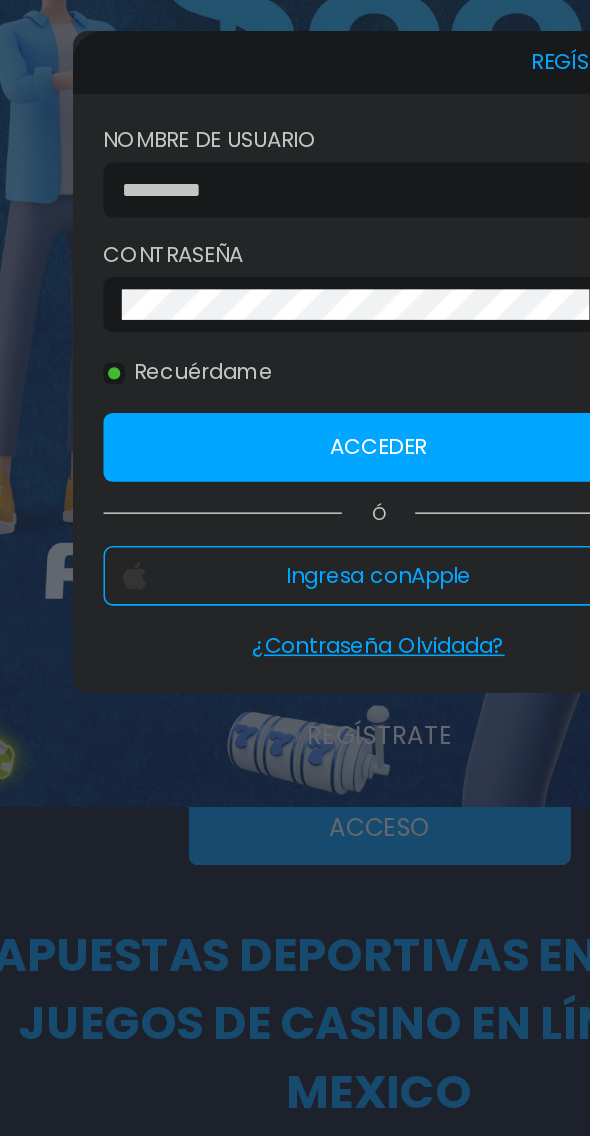click on "Acceder" at bounding box center [295, 624] 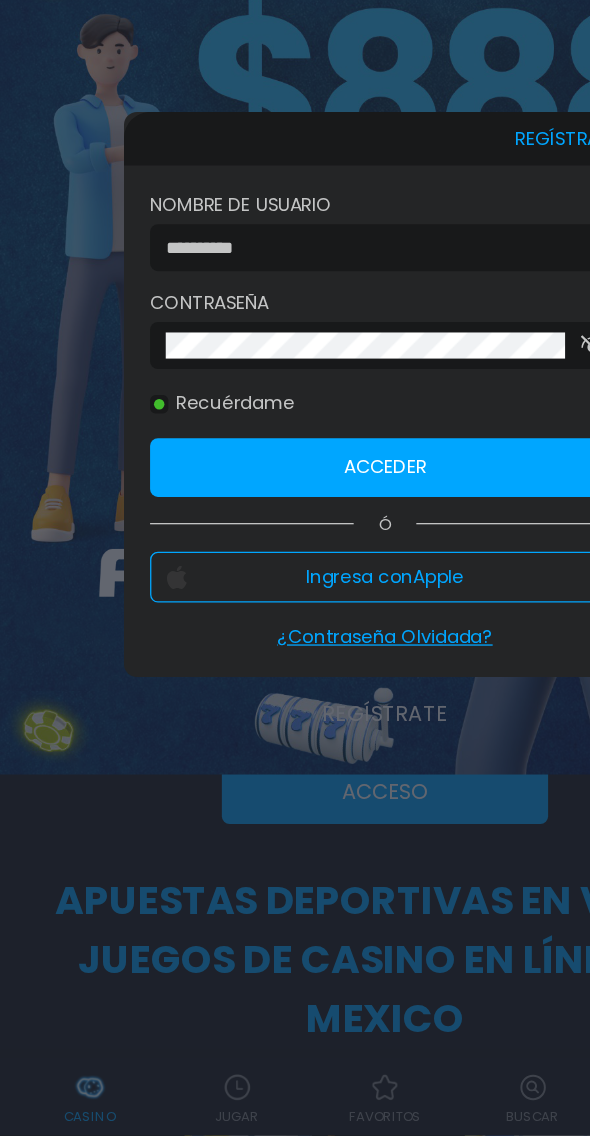 scroll, scrollTop: 17, scrollLeft: 0, axis: vertical 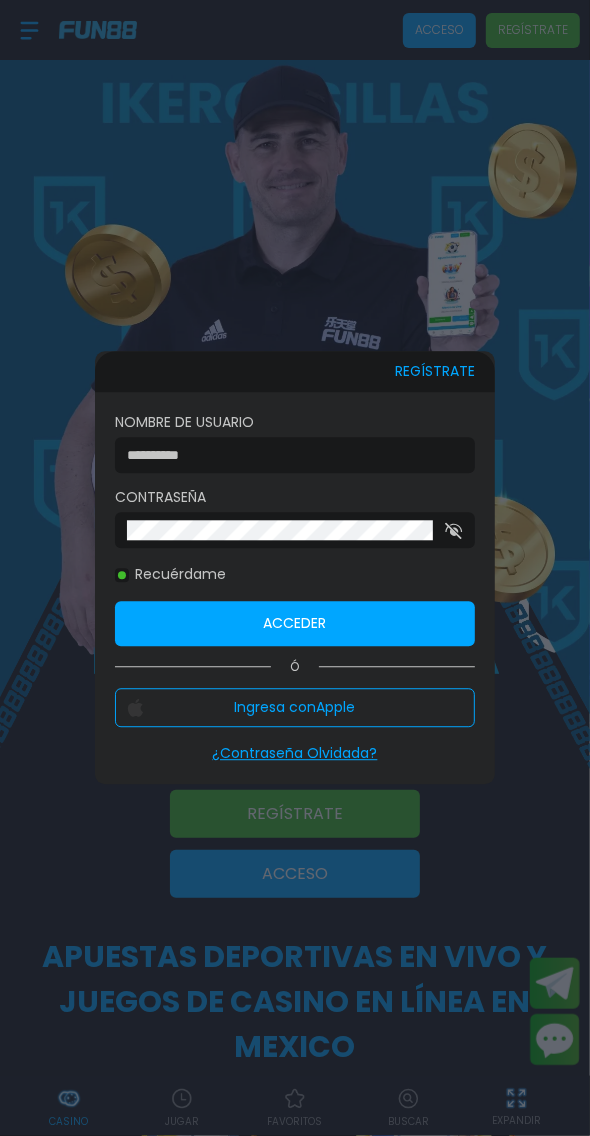 click on "Acceder" at bounding box center [295, 624] 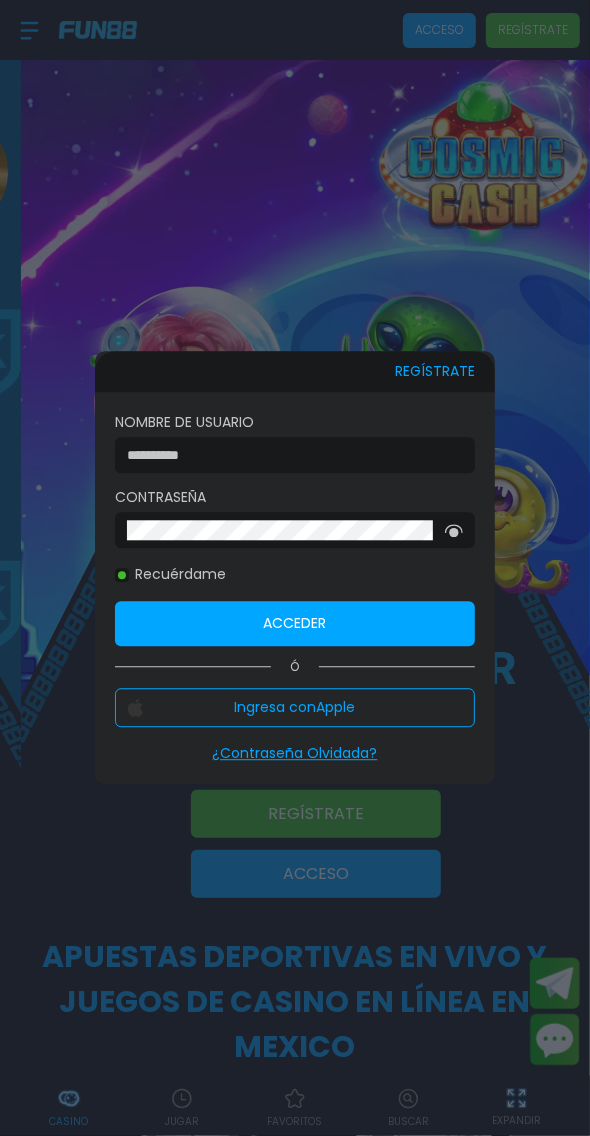 click at bounding box center [289, 455] 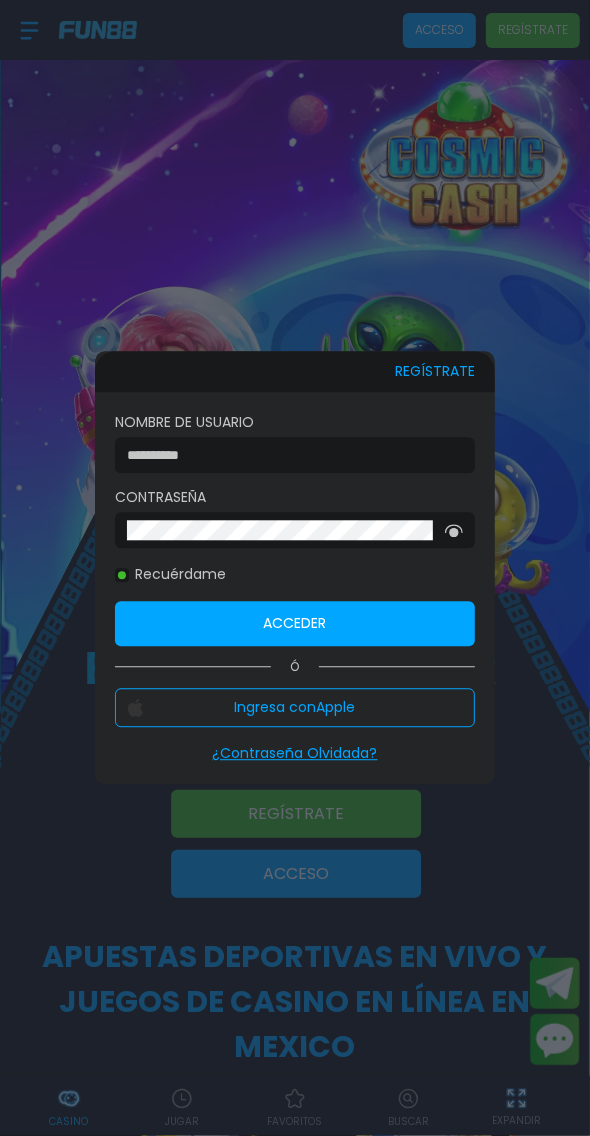 scroll, scrollTop: 17, scrollLeft: 0, axis: vertical 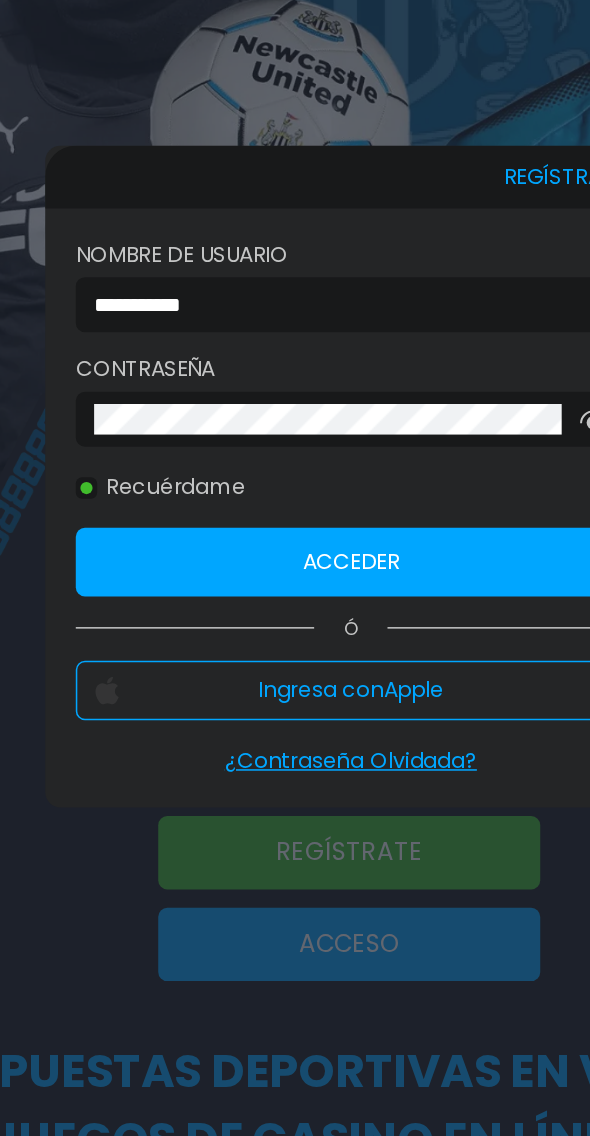 type on "**********" 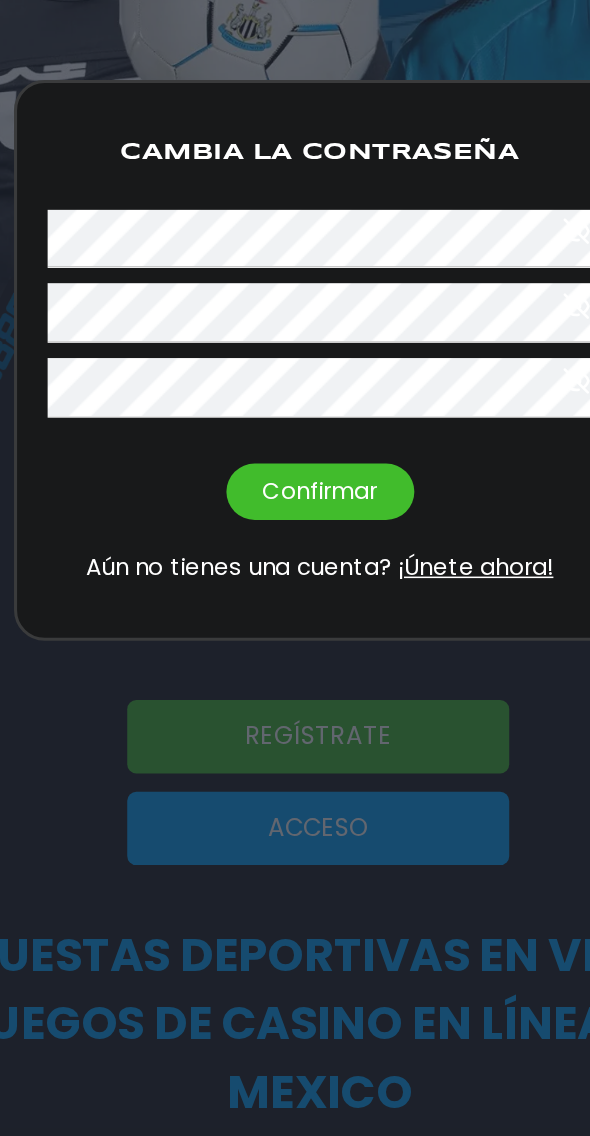 scroll, scrollTop: 17, scrollLeft: 0, axis: vertical 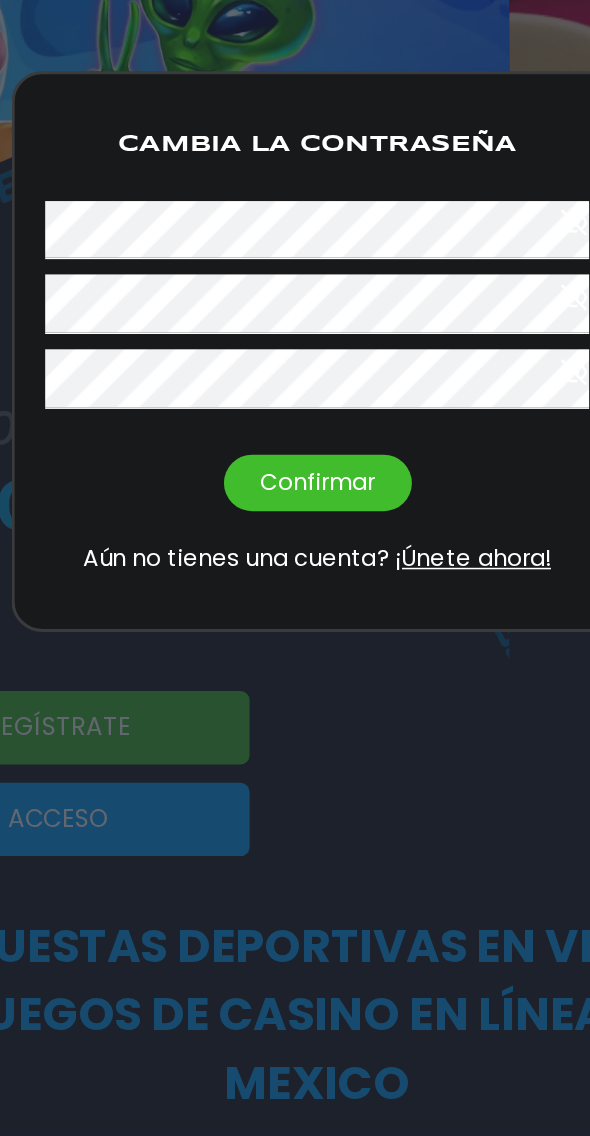 click on "Confirmar" at bounding box center [295, 654] 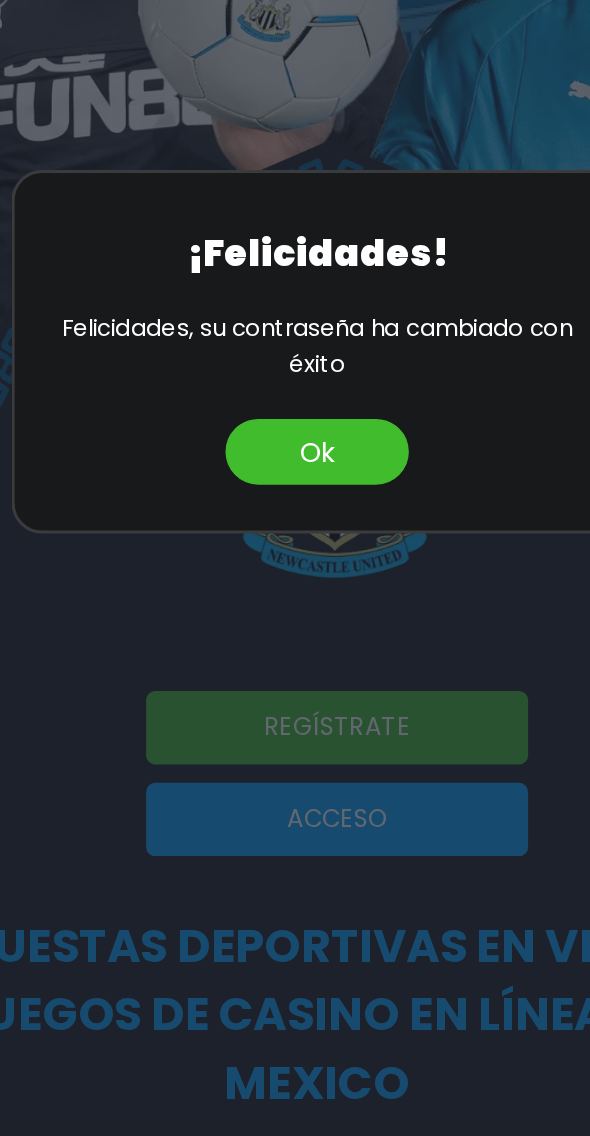 click on "Ok" at bounding box center [295, 633] 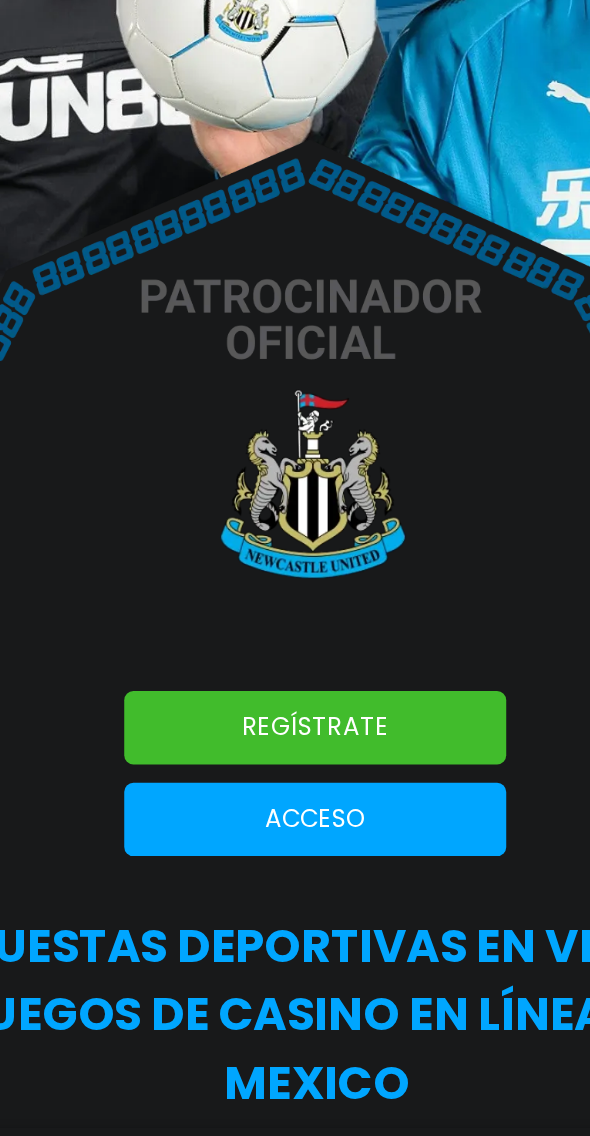 click on "Acceso" at bounding box center (294, 874) 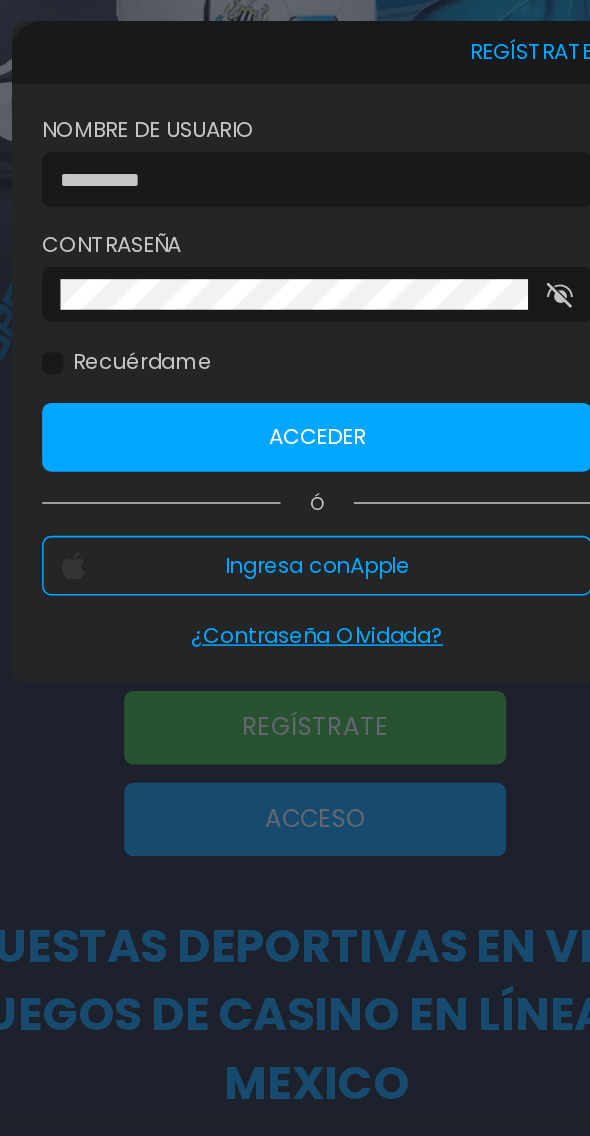 click at bounding box center (289, 455) 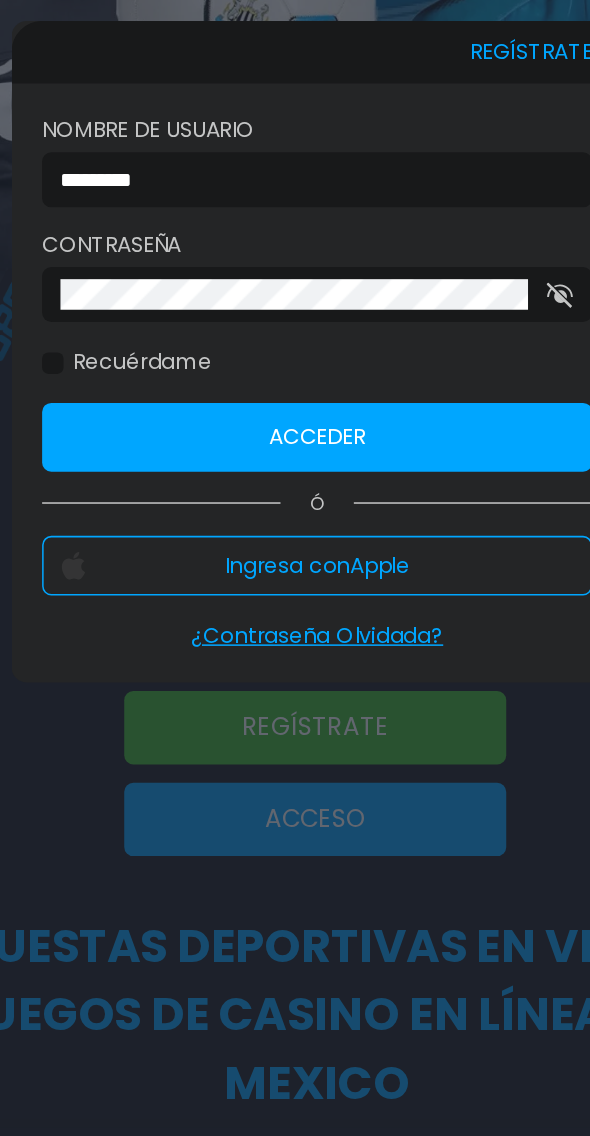click on "*********" at bounding box center [289, 455] 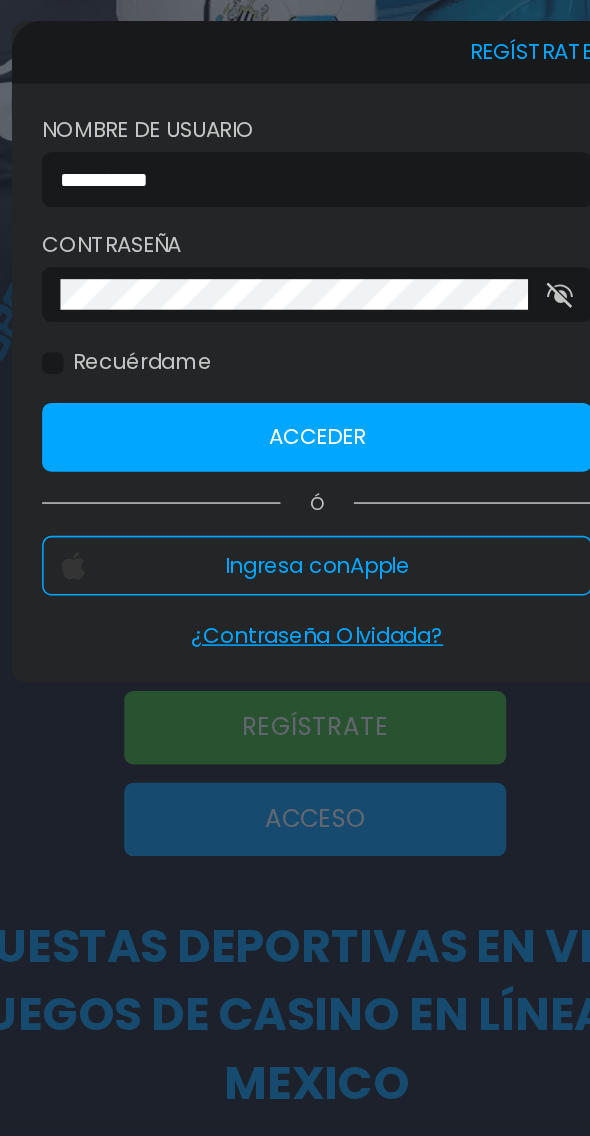type on "**********" 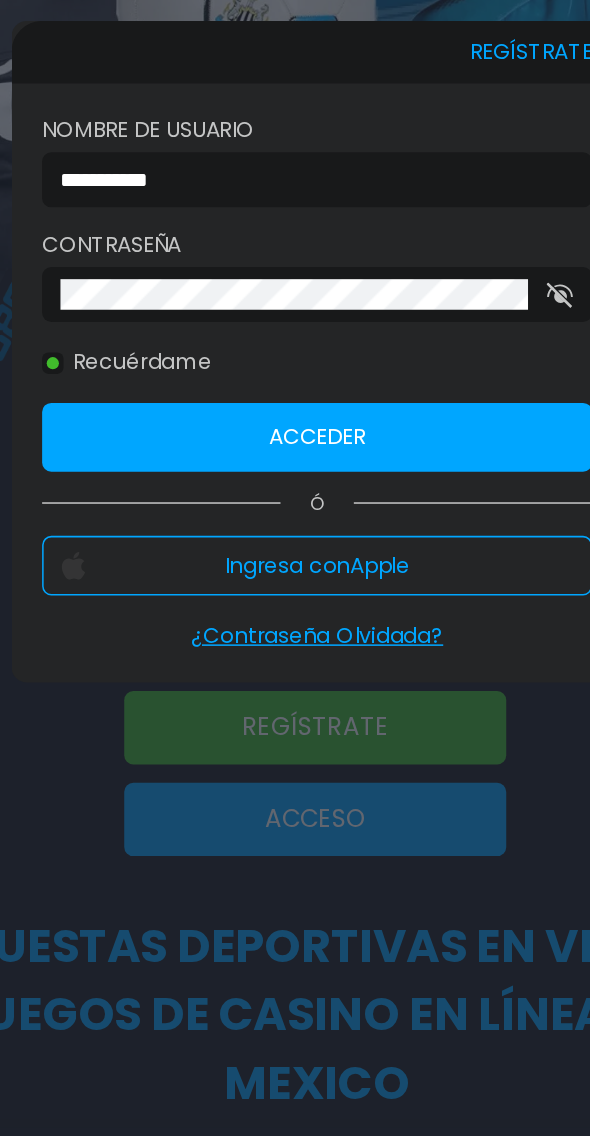 click on "Acceder" at bounding box center (295, 624) 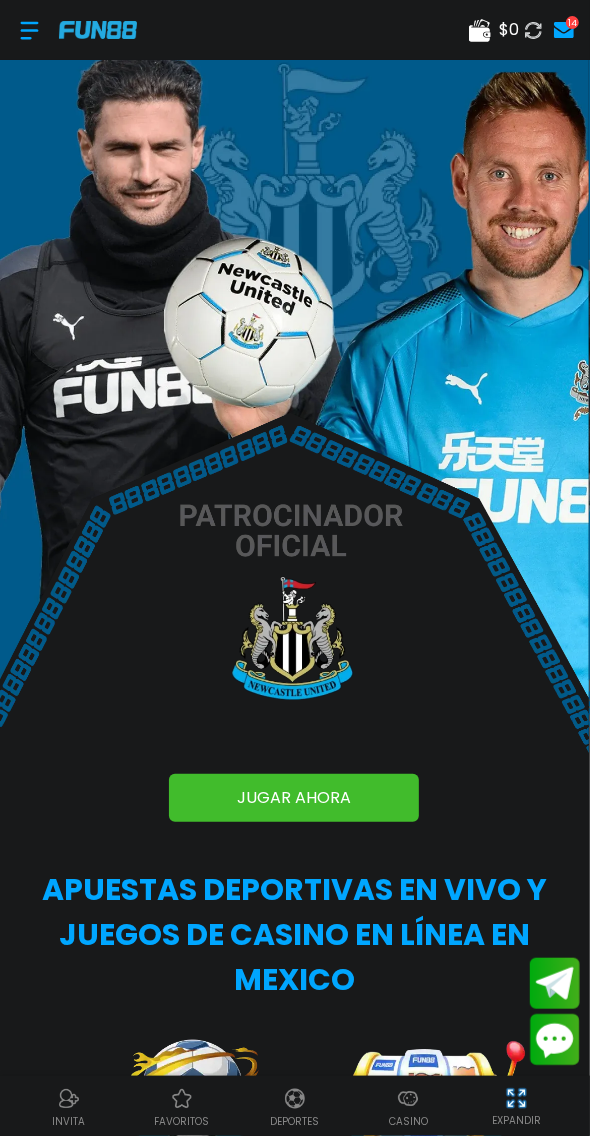 scroll, scrollTop: 0, scrollLeft: 0, axis: both 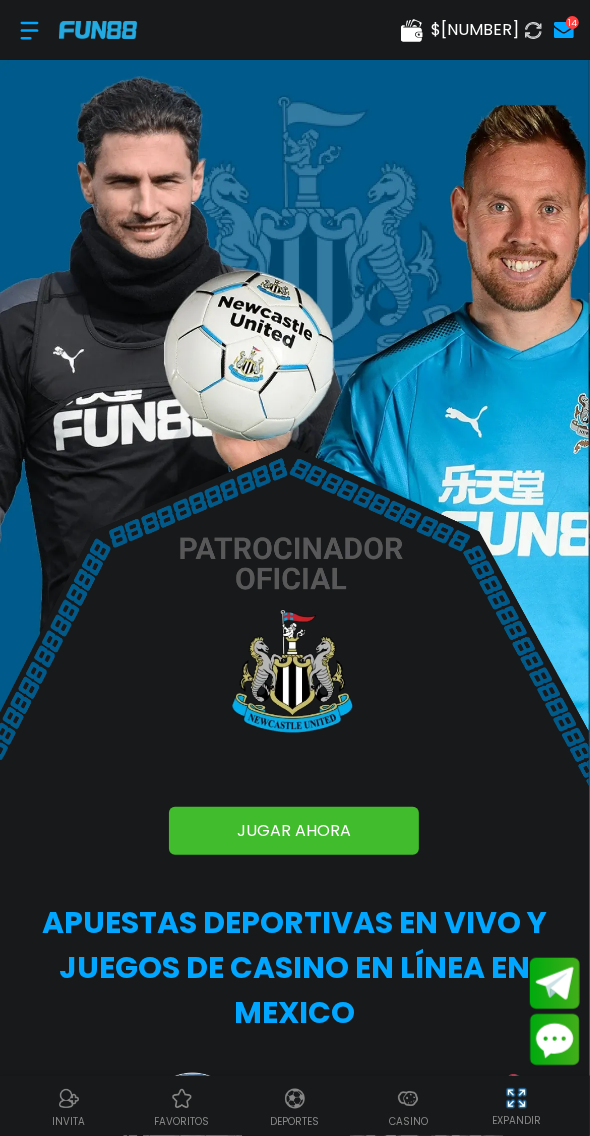 click on "Casino" at bounding box center [408, 1121] 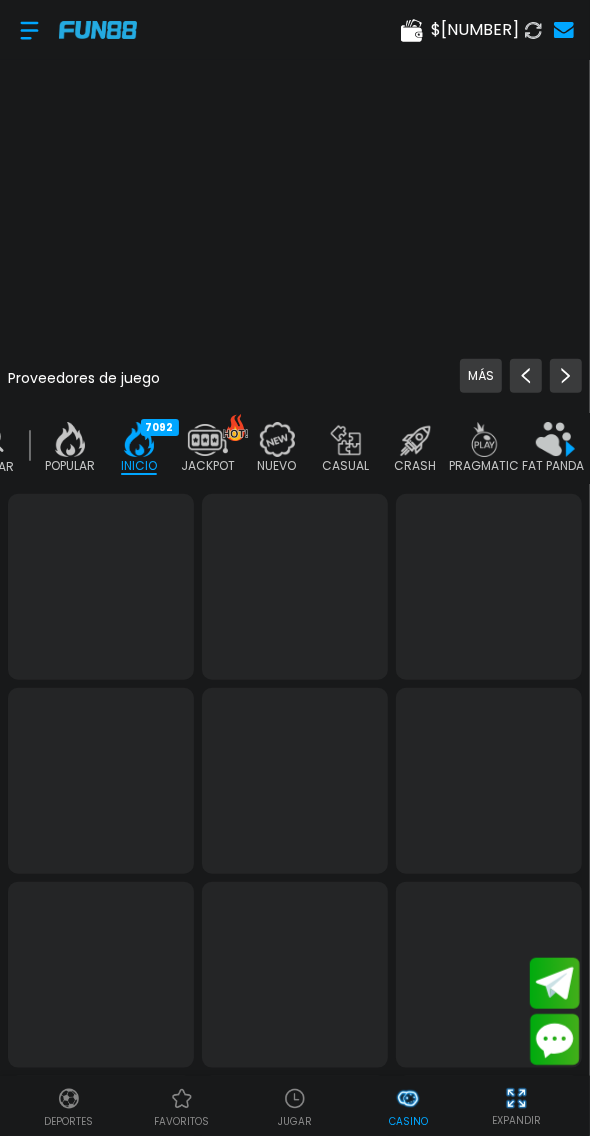 scroll, scrollTop: 0, scrollLeft: 50, axis: horizontal 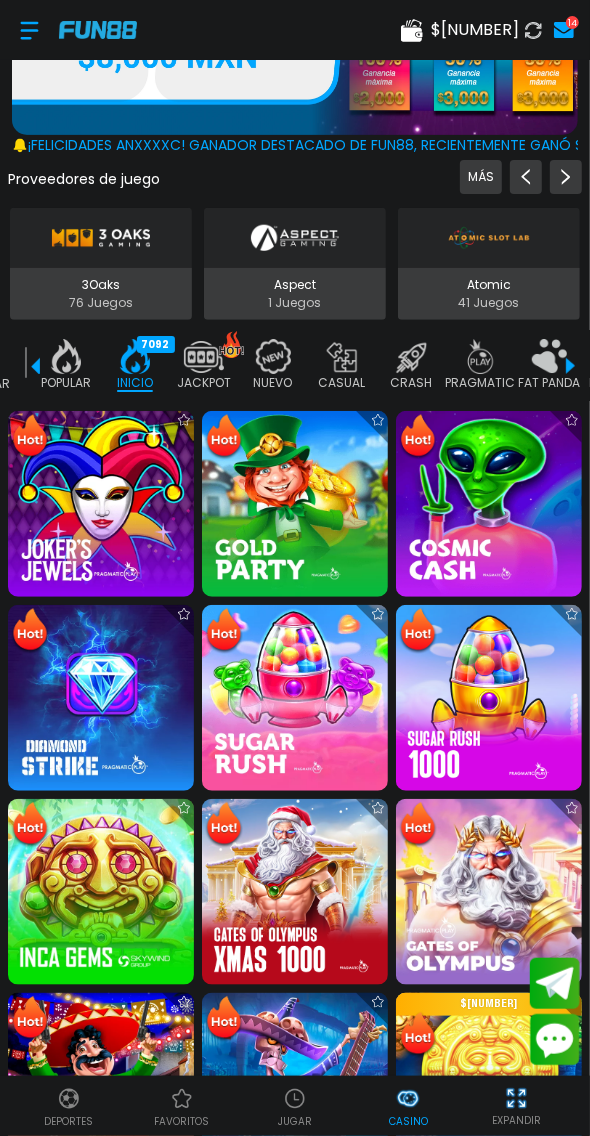click at bounding box center [101, 892] 